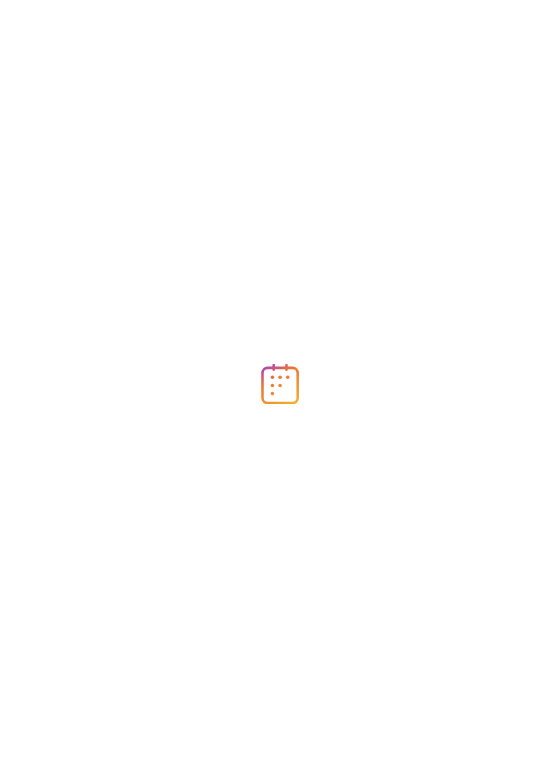 scroll, scrollTop: 0, scrollLeft: 0, axis: both 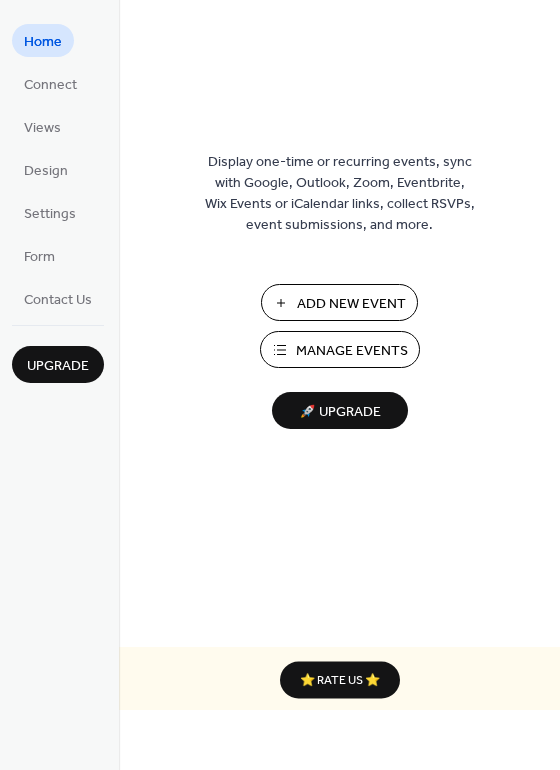click on "Manage Events" at bounding box center (340, 349) 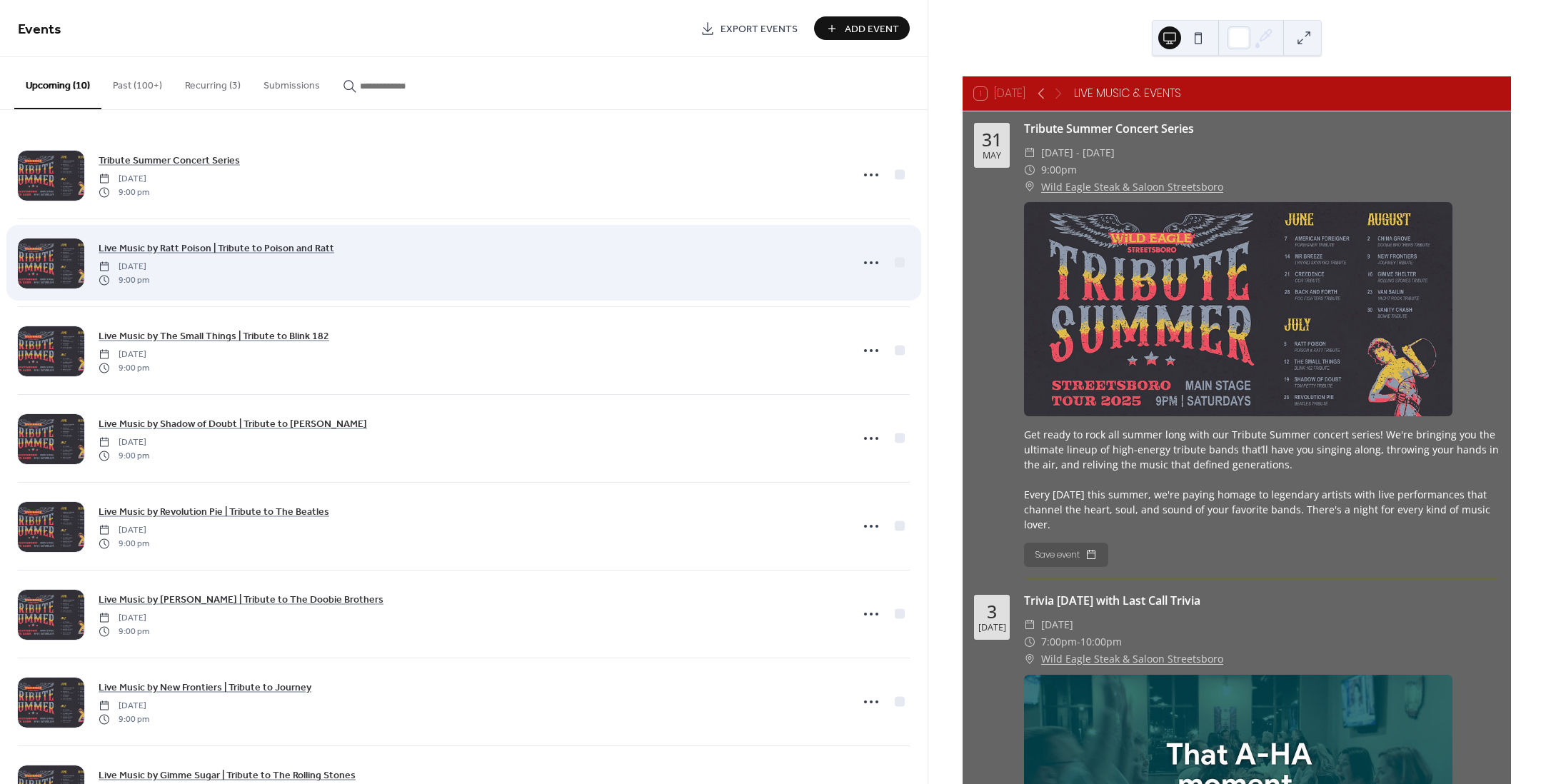 scroll, scrollTop: 0, scrollLeft: 0, axis: both 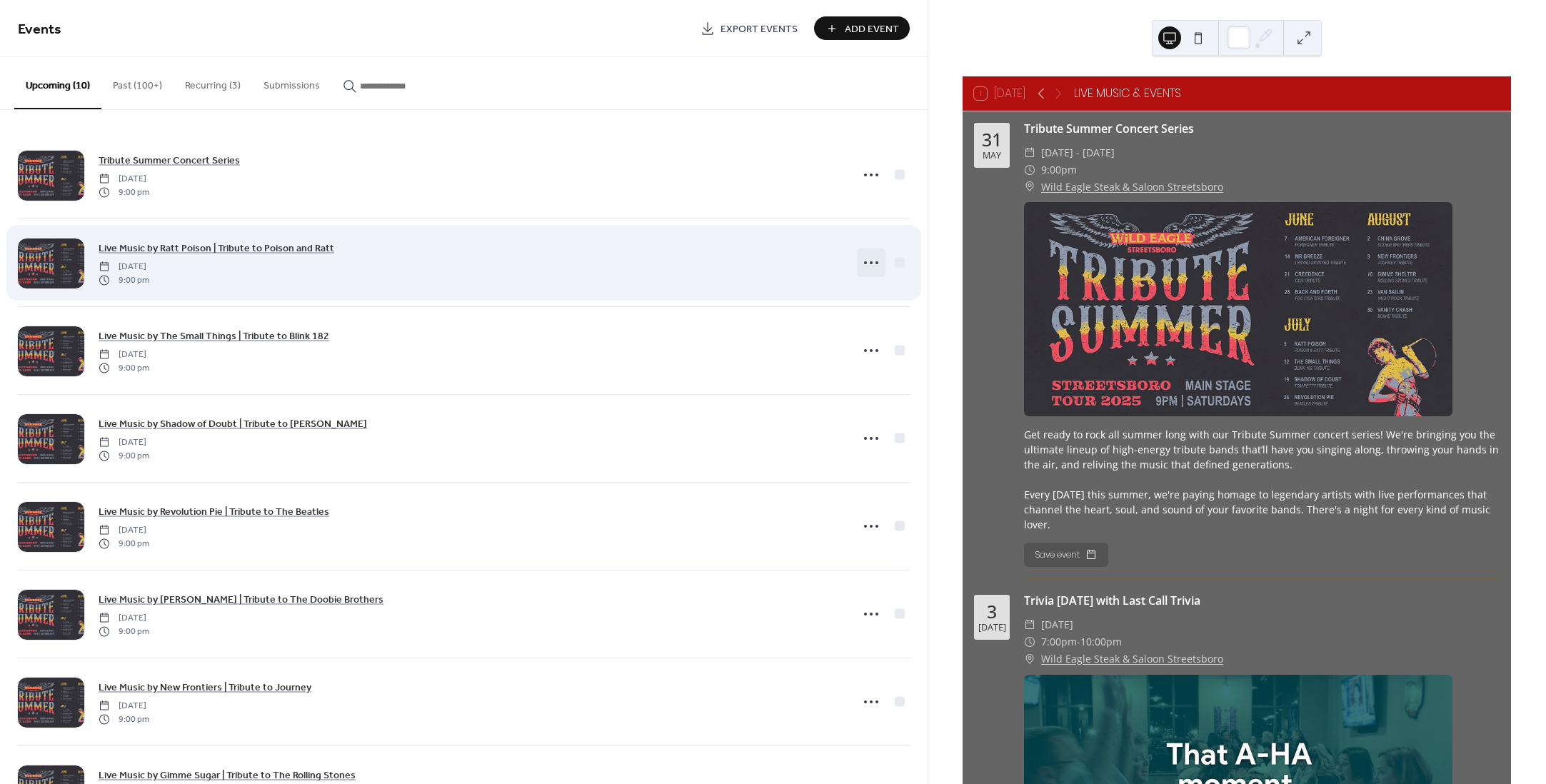 click 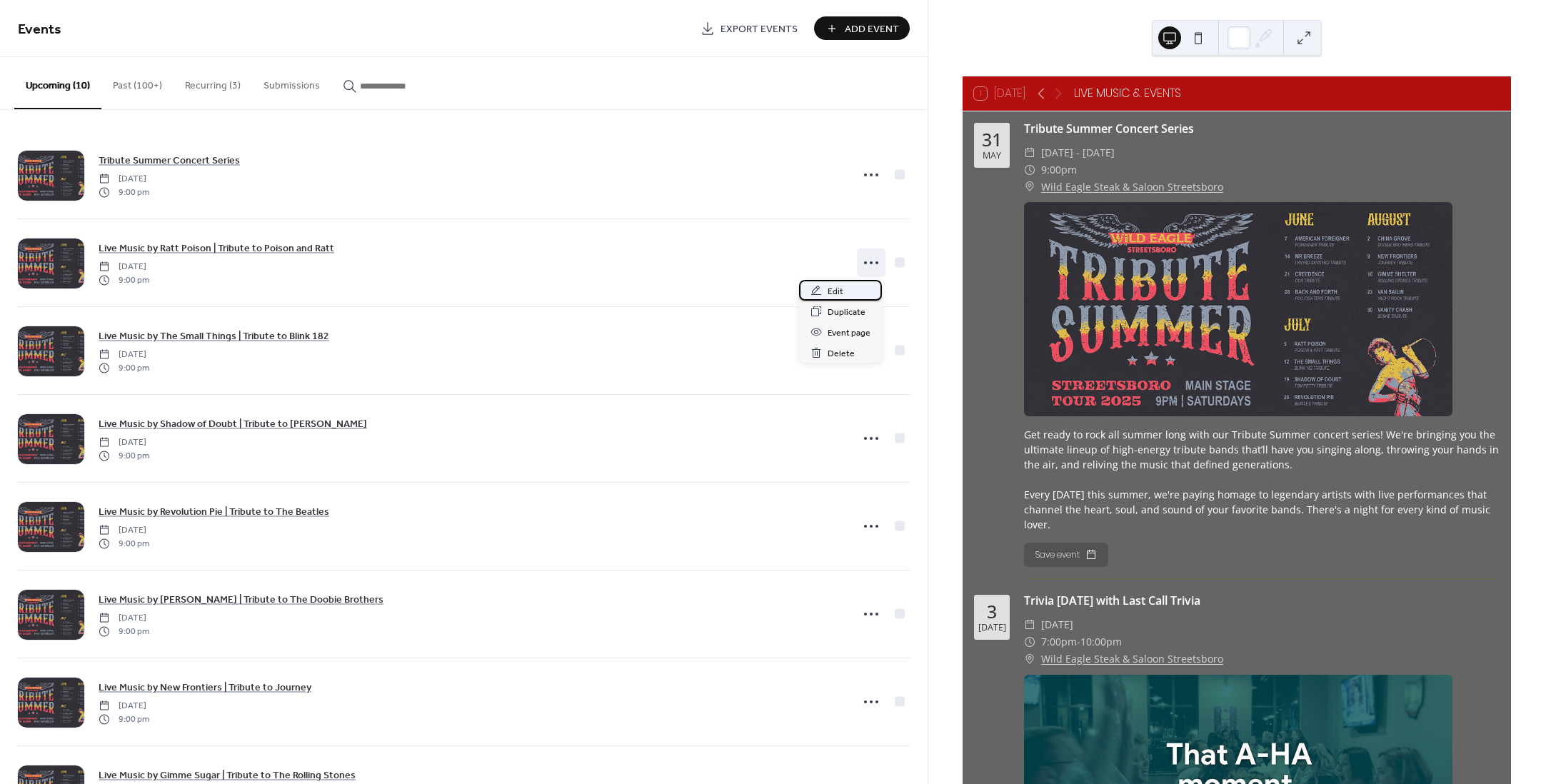 click on "Edit" at bounding box center (840, 290) 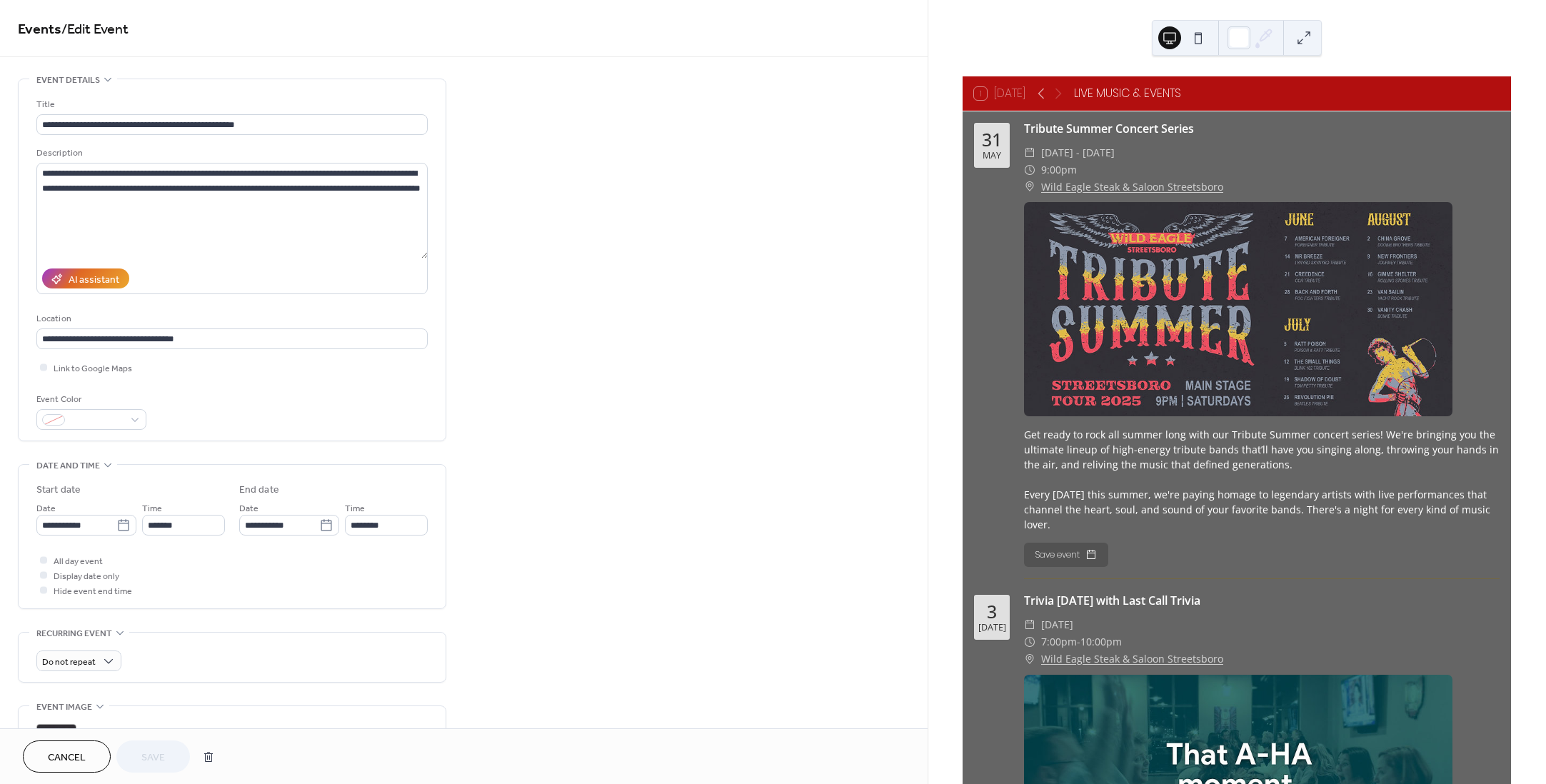 scroll, scrollTop: 332, scrollLeft: 0, axis: vertical 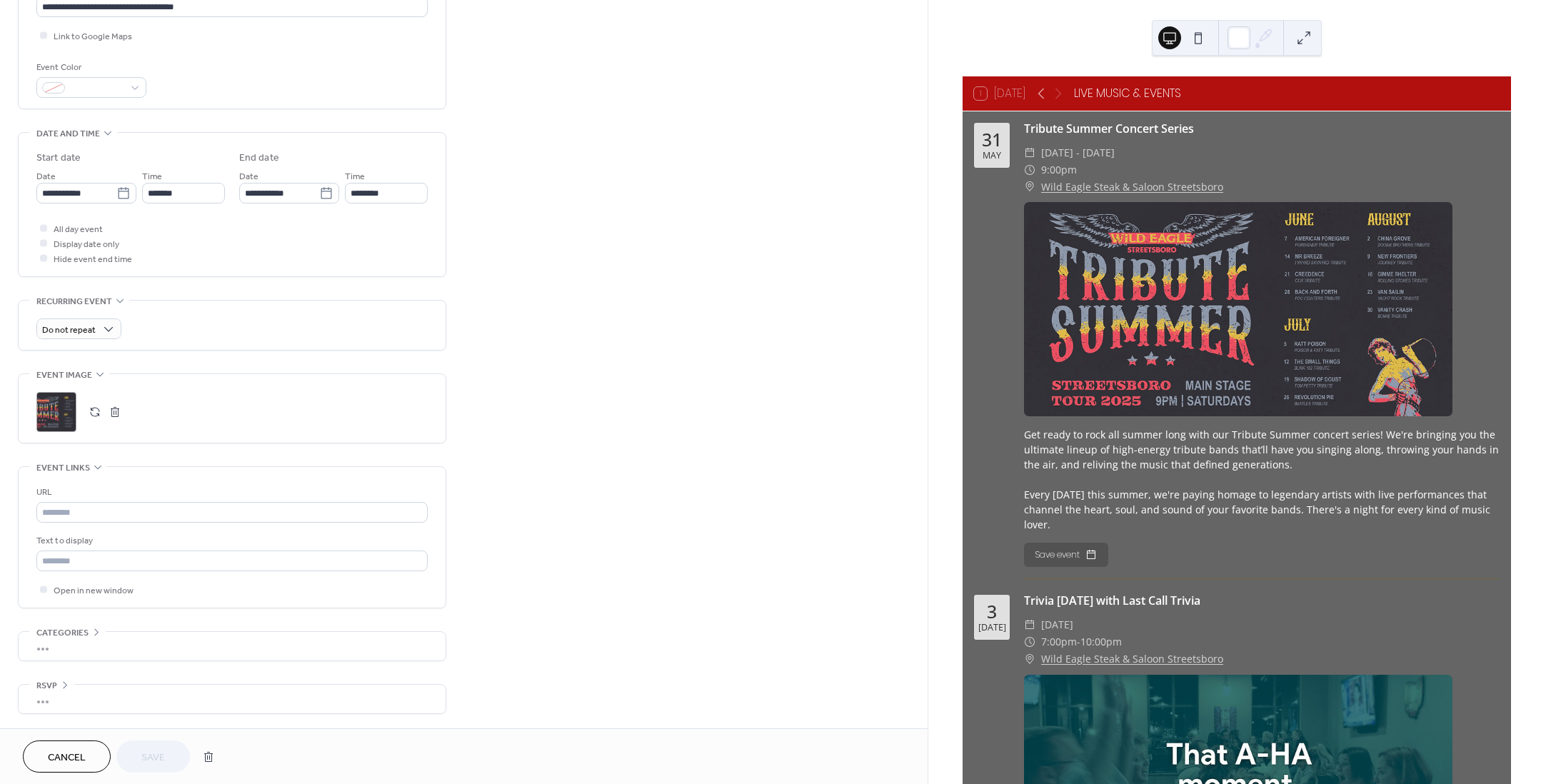 click at bounding box center [115, 412] 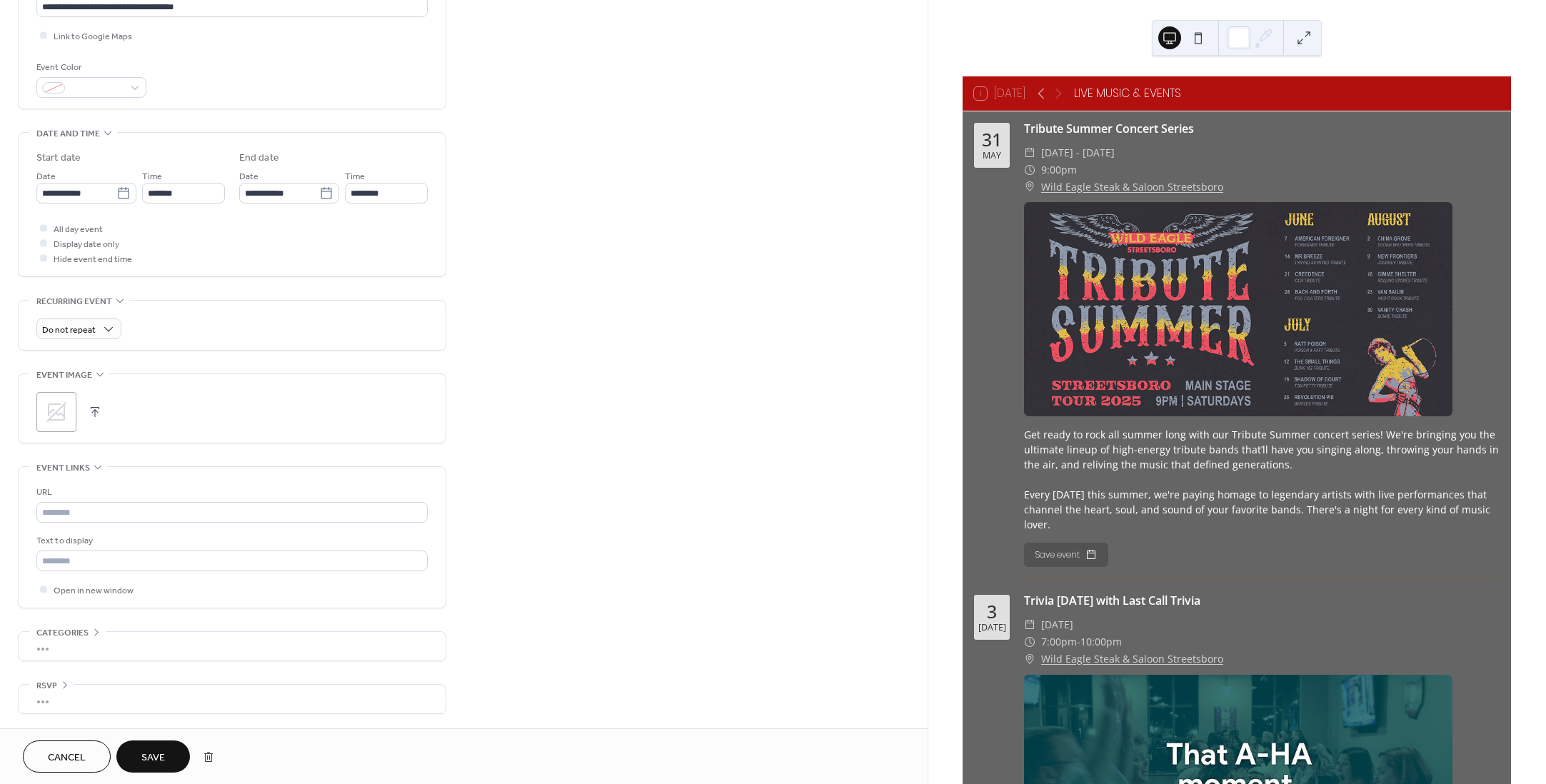 click on ";" at bounding box center (232, 412) 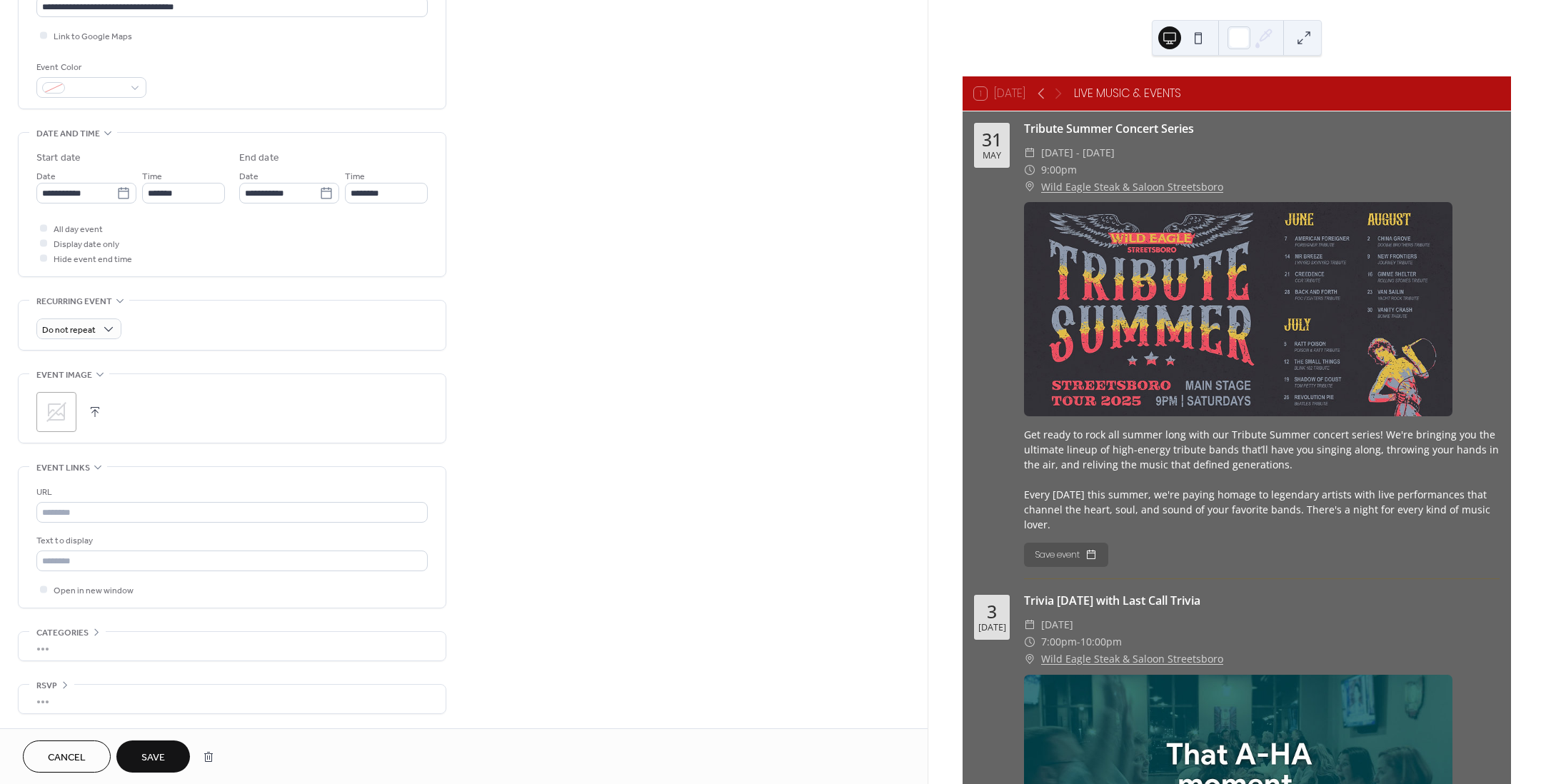click at bounding box center [95, 412] 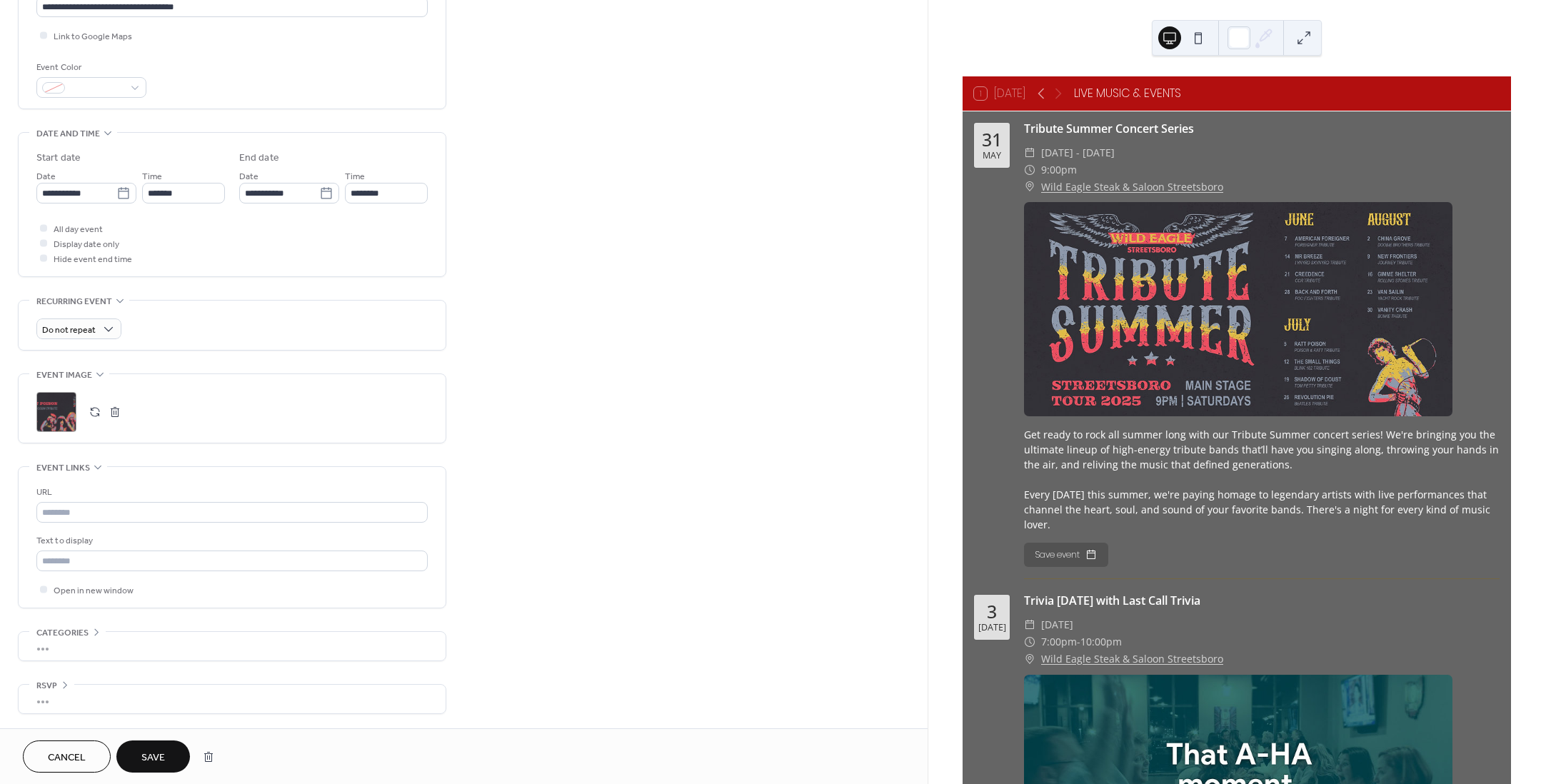 scroll, scrollTop: 0, scrollLeft: 0, axis: both 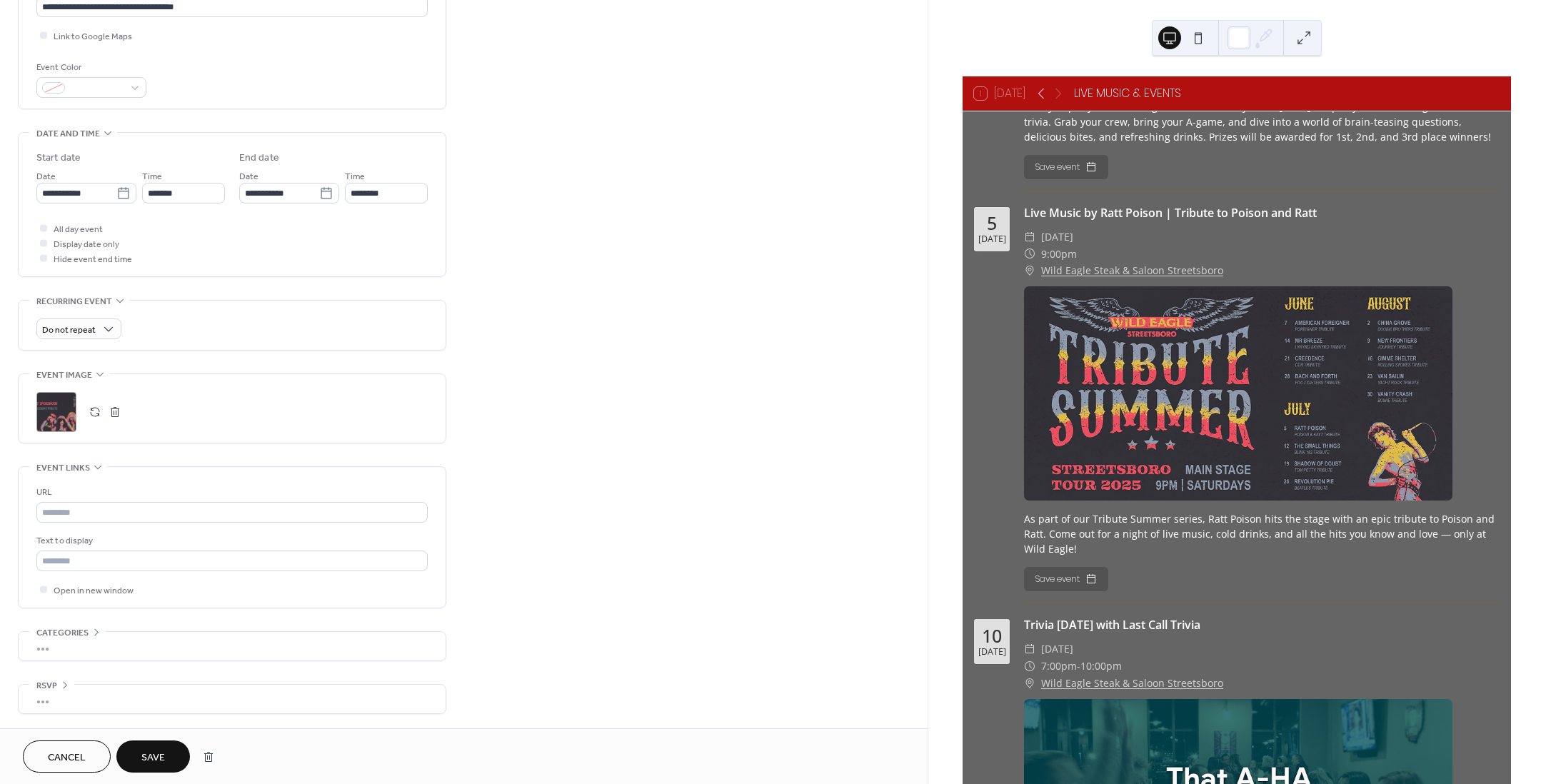 click on ";" at bounding box center [56, 412] 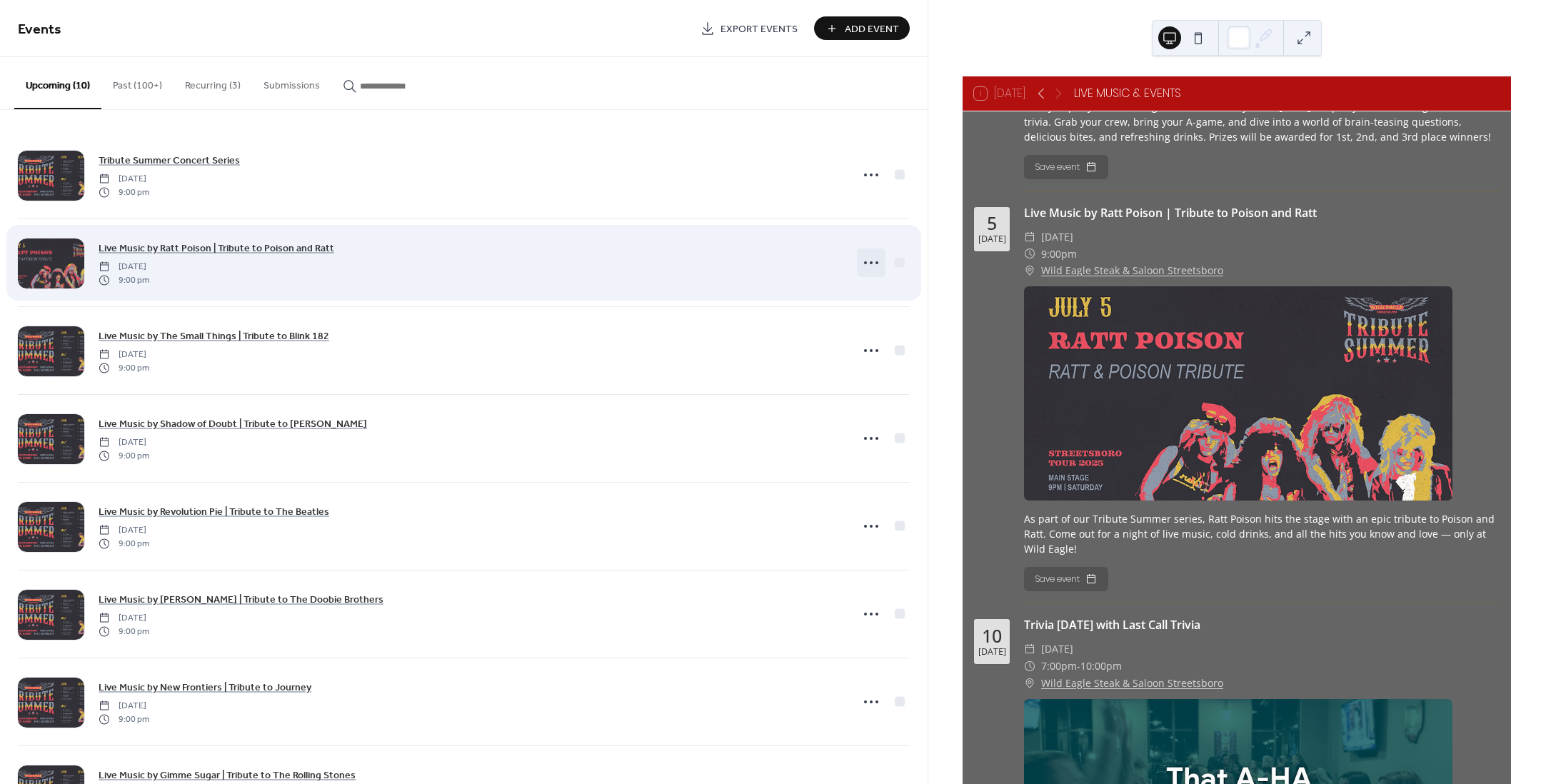 click 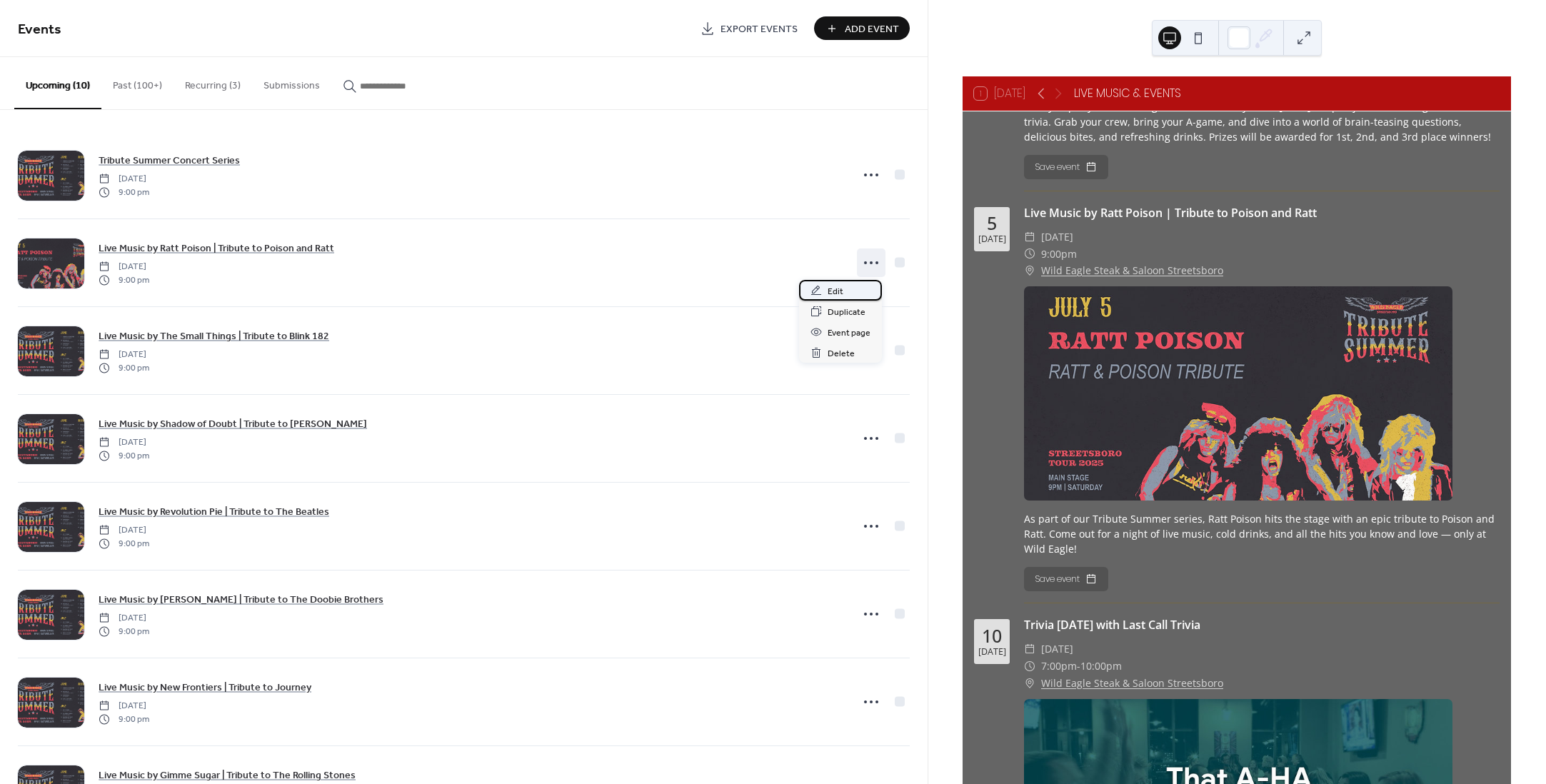 click on "Edit" at bounding box center [840, 290] 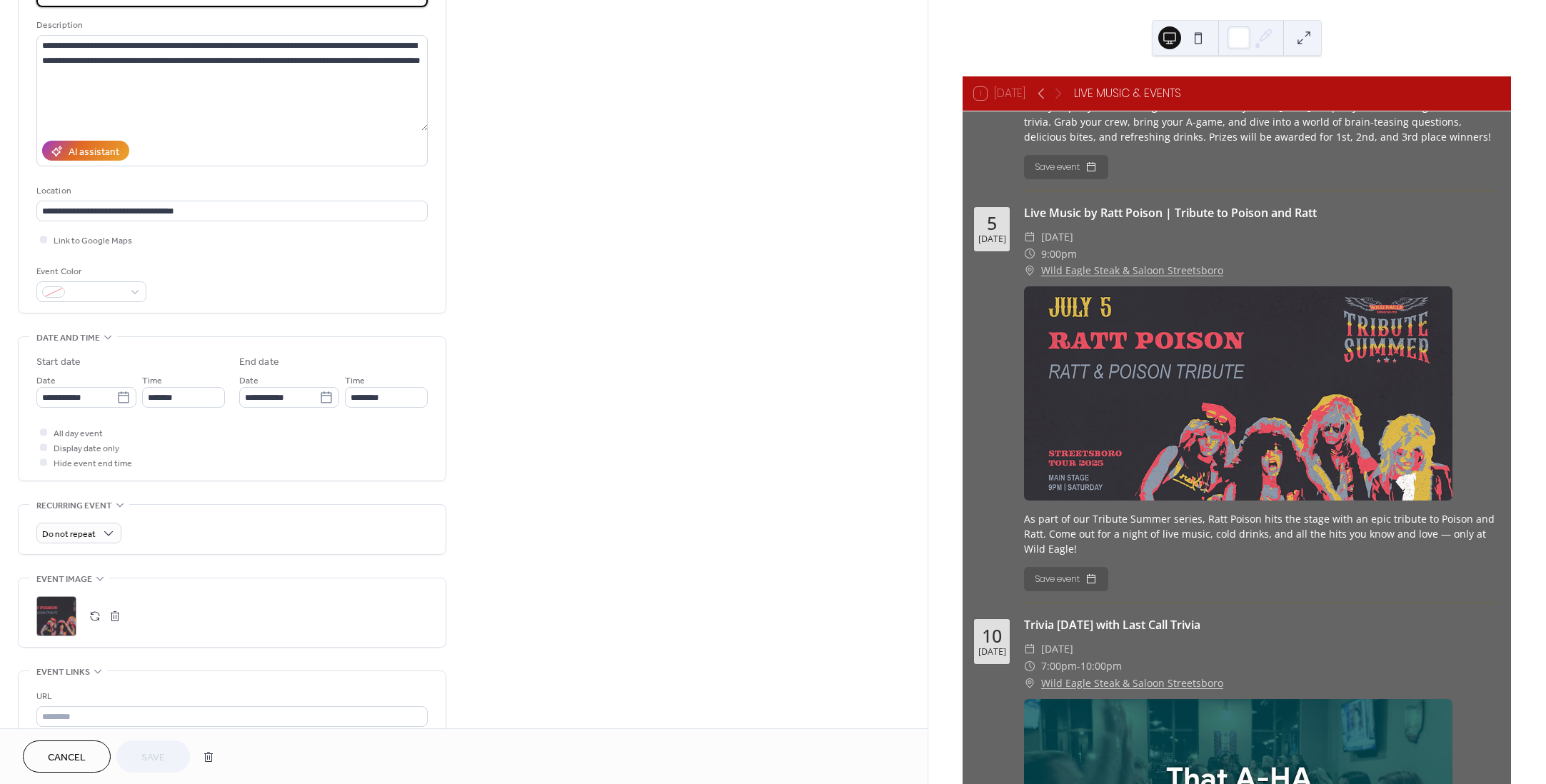 scroll, scrollTop: 189, scrollLeft: 0, axis: vertical 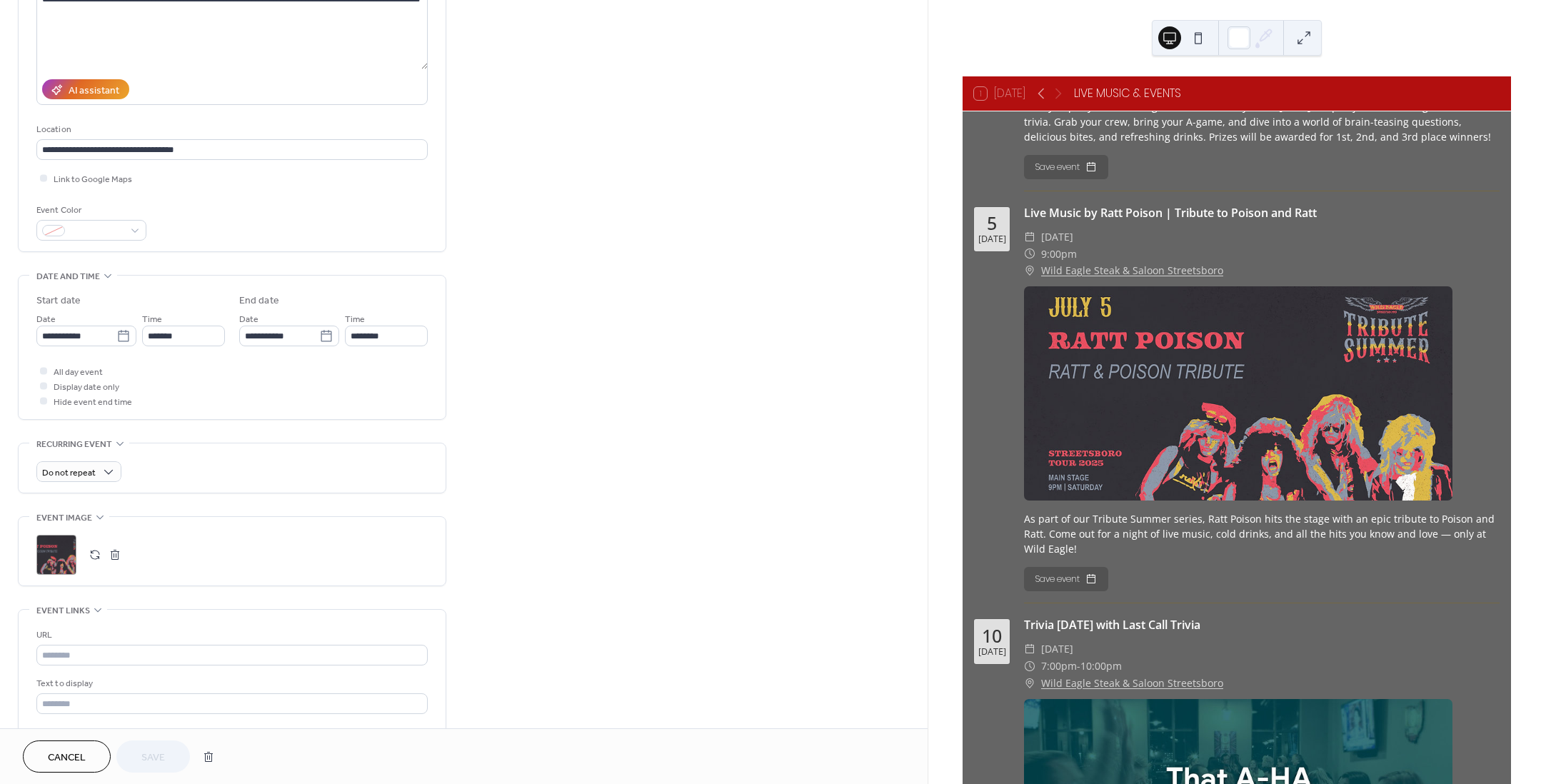 click at bounding box center (115, 555) 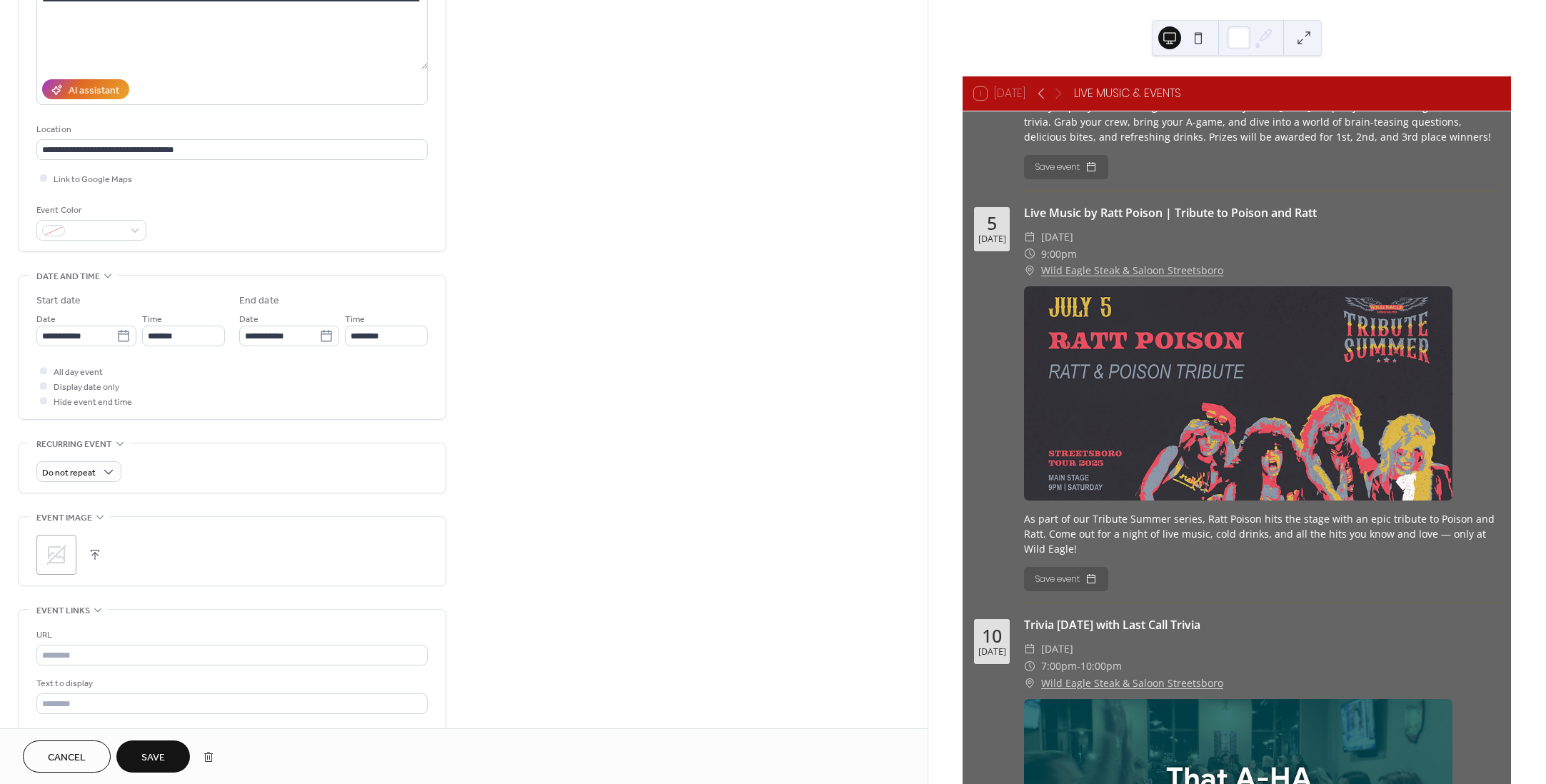 click 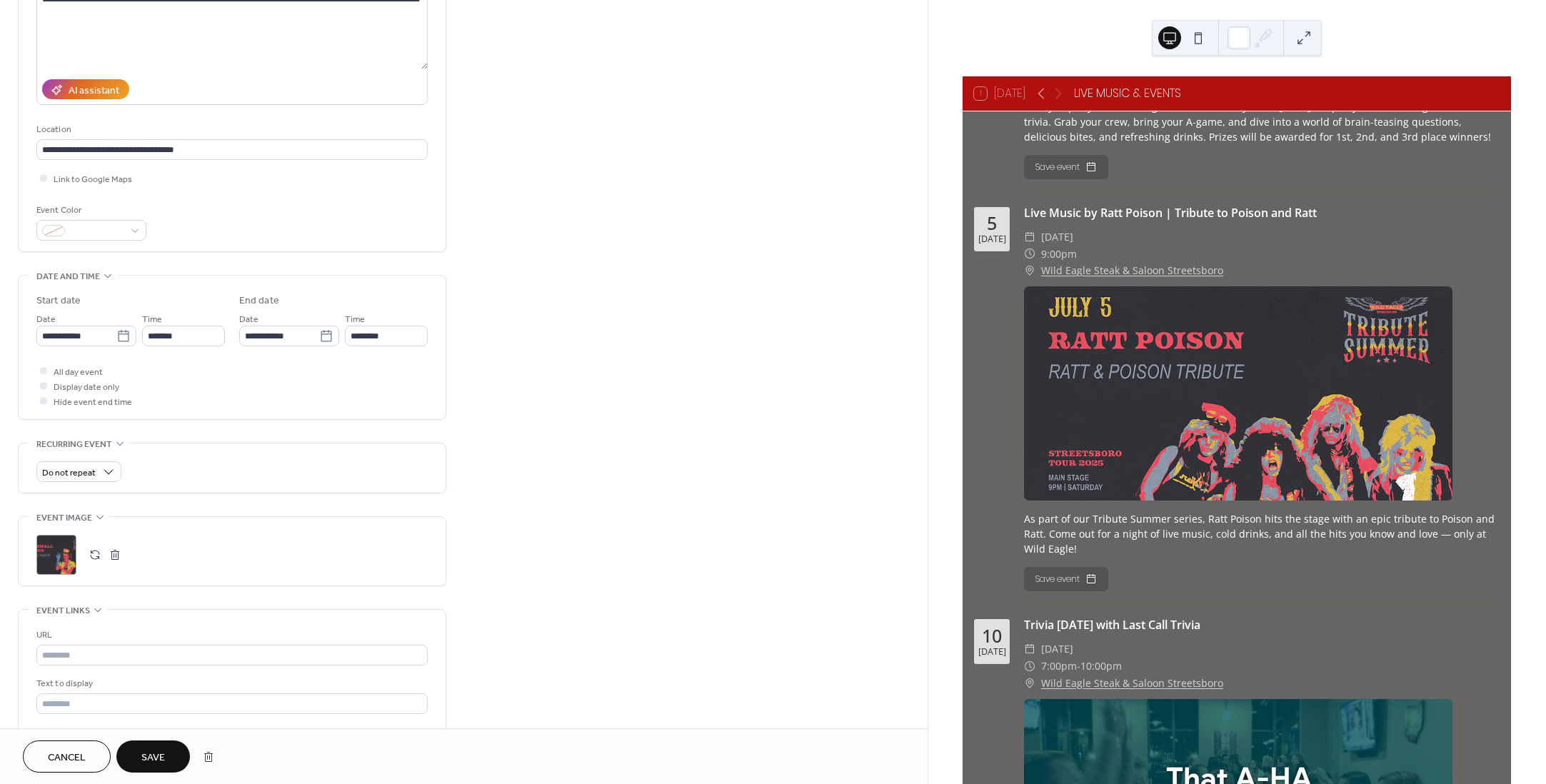 click on "Save" at bounding box center (153, 756) 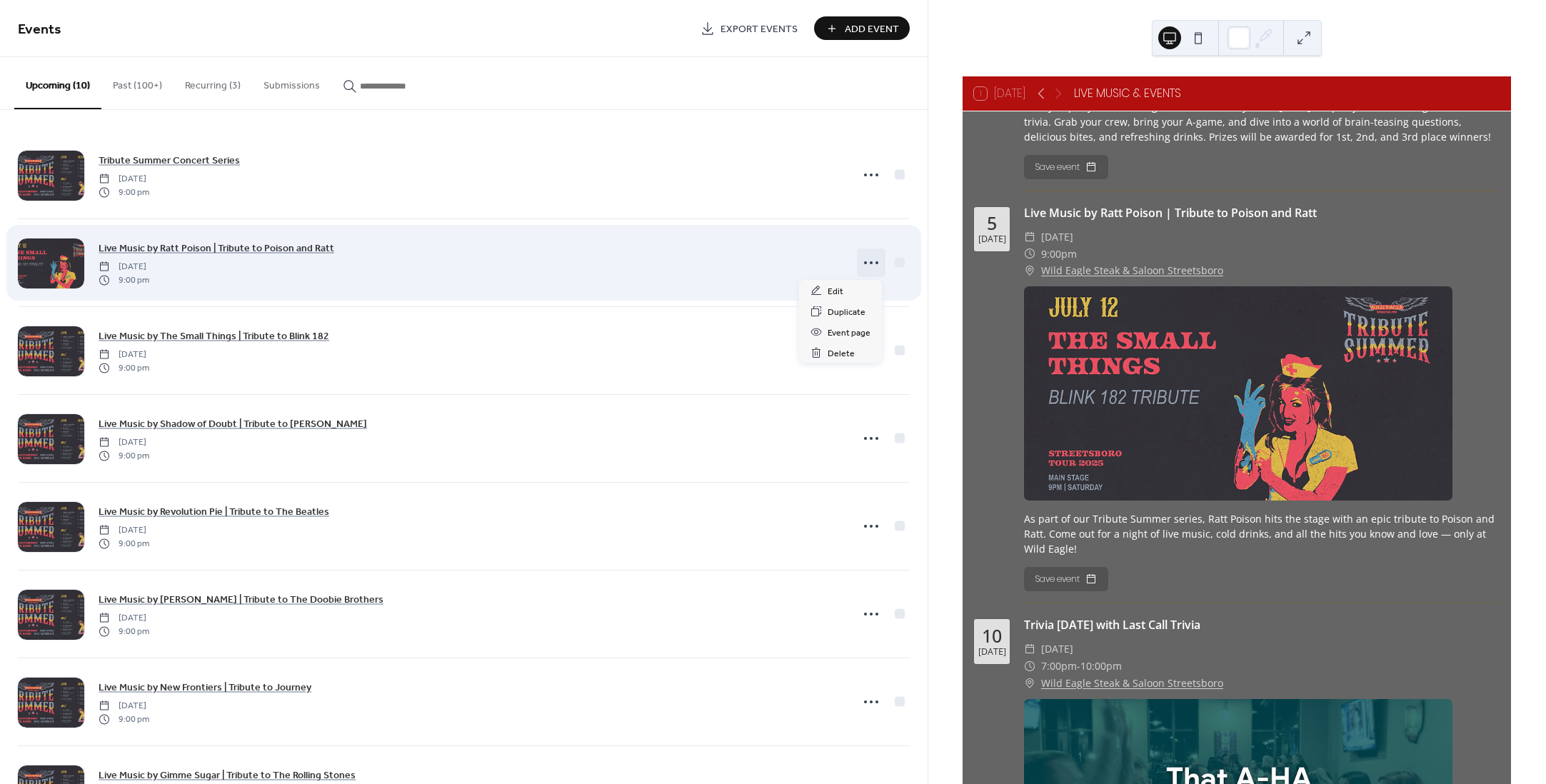 click at bounding box center (871, 263) 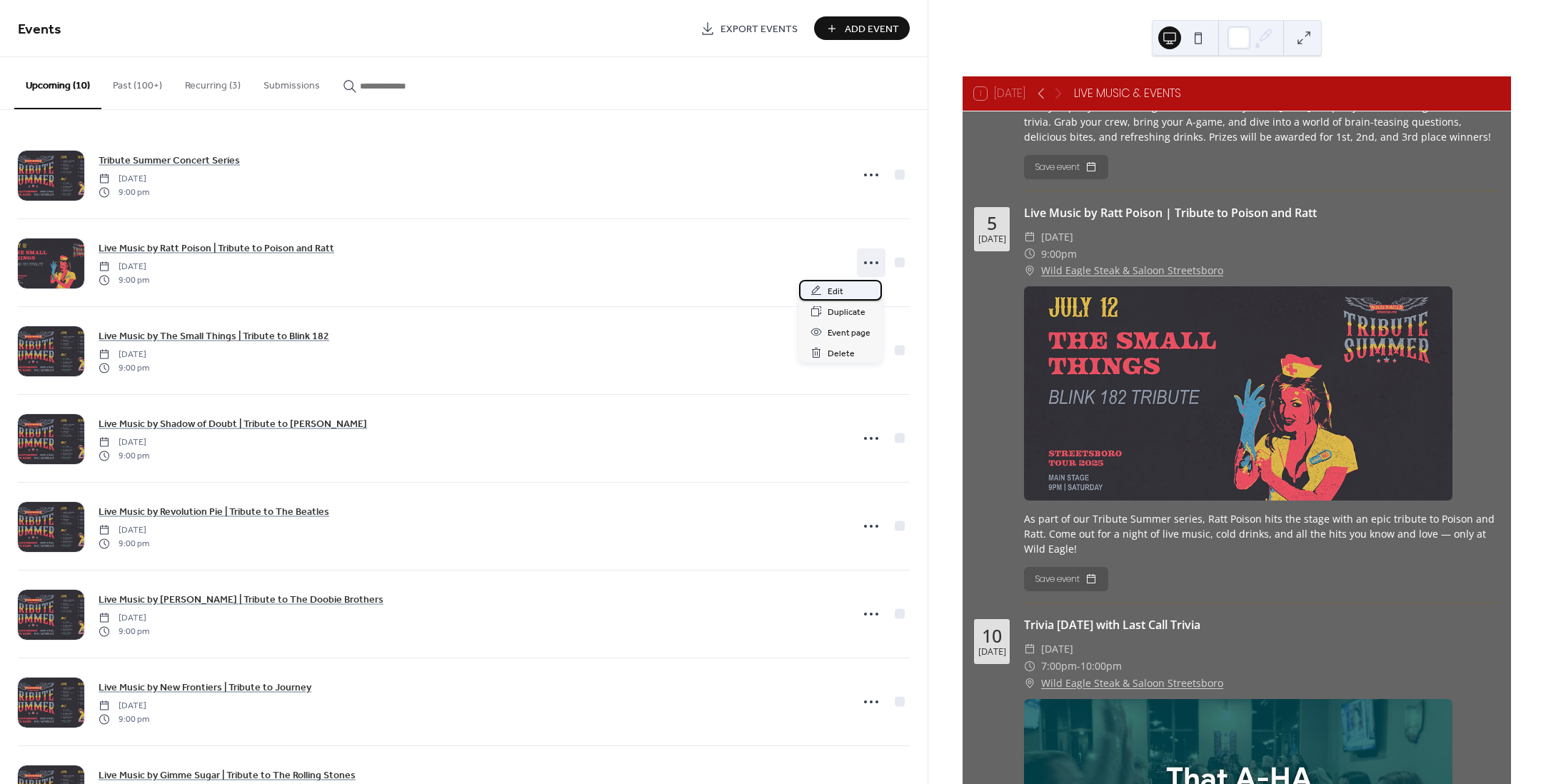 click on "Edit" at bounding box center (840, 290) 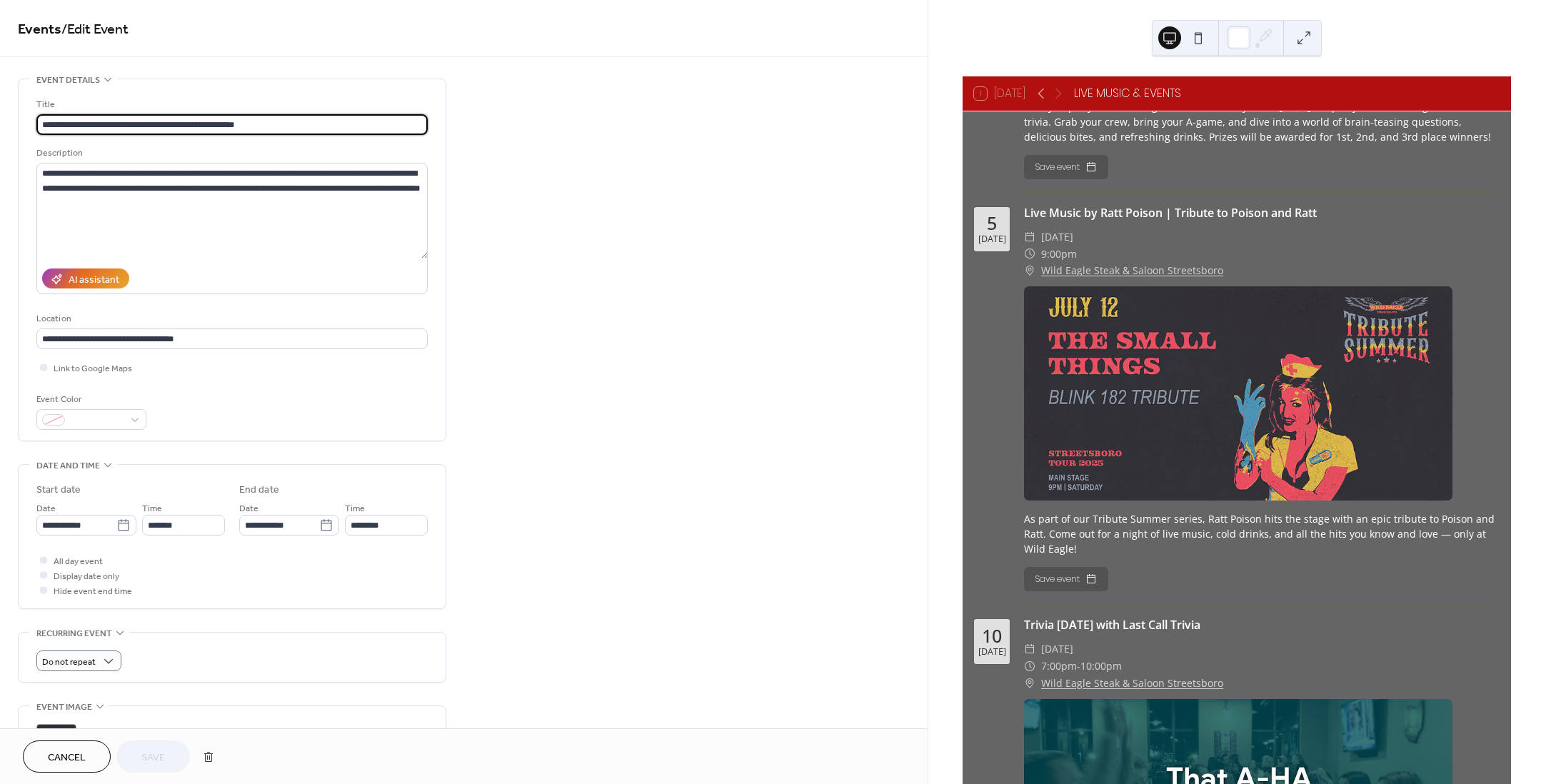 scroll, scrollTop: 130, scrollLeft: 0, axis: vertical 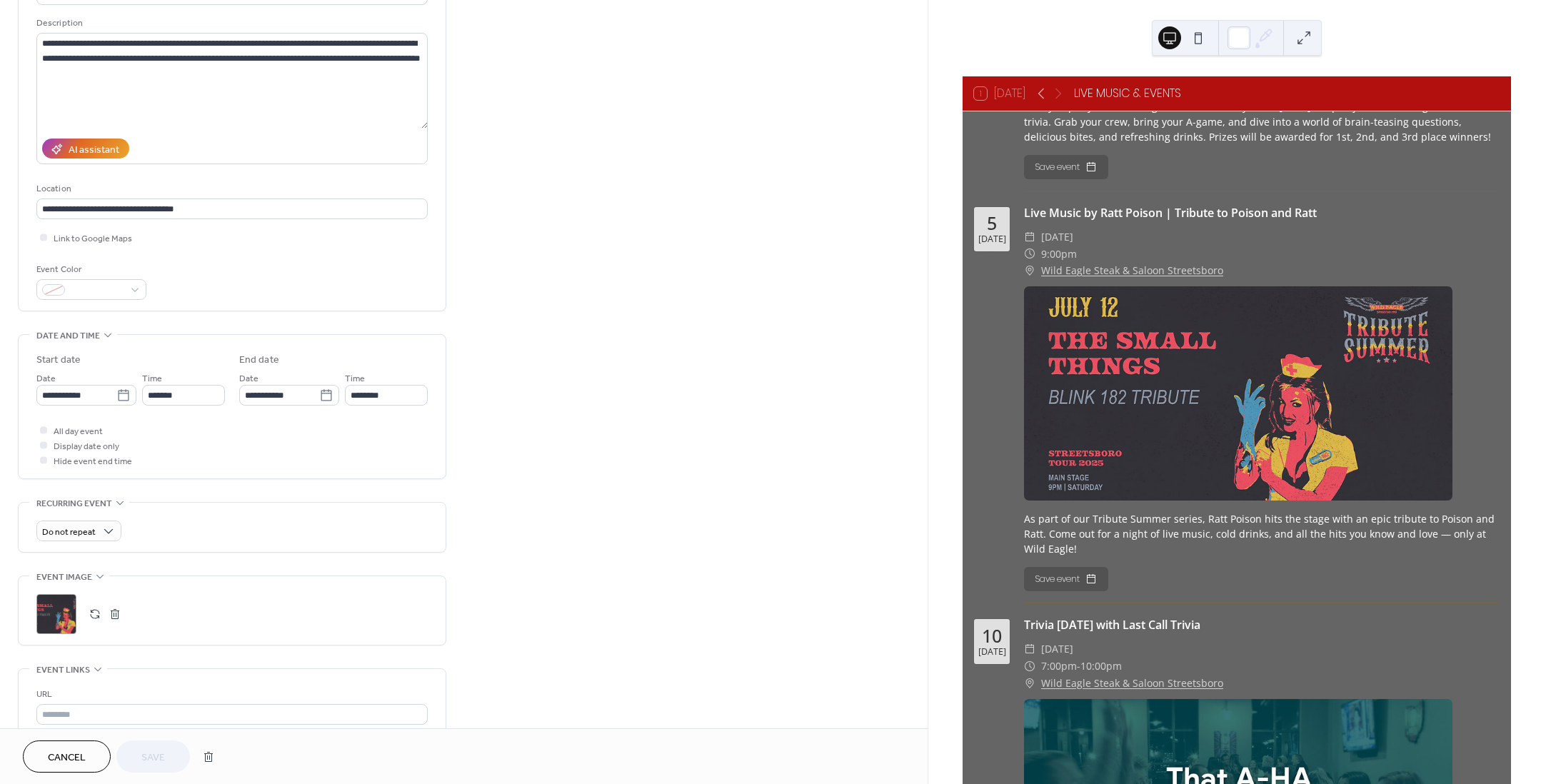 click at bounding box center (115, 614) 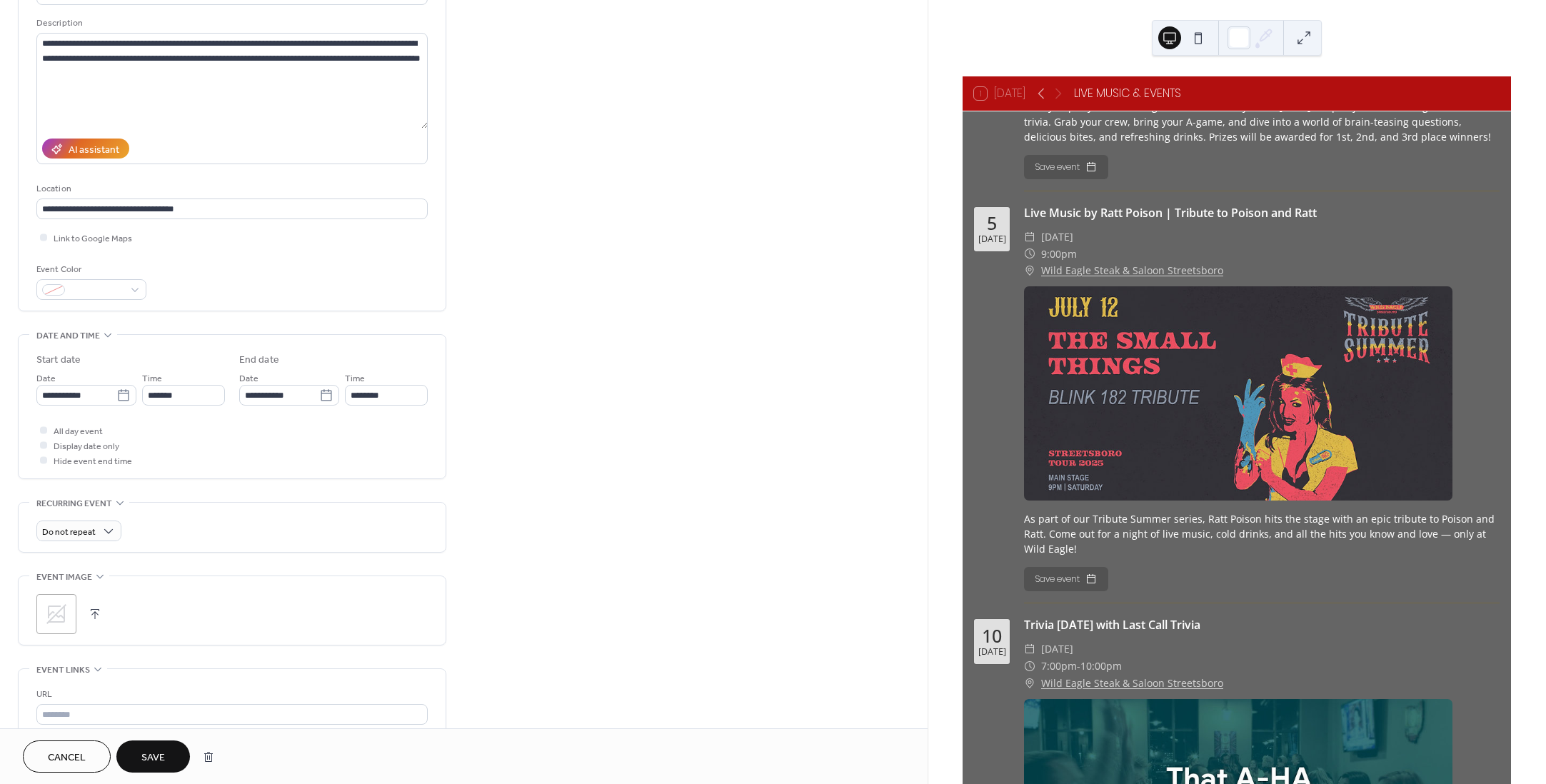 click at bounding box center (95, 614) 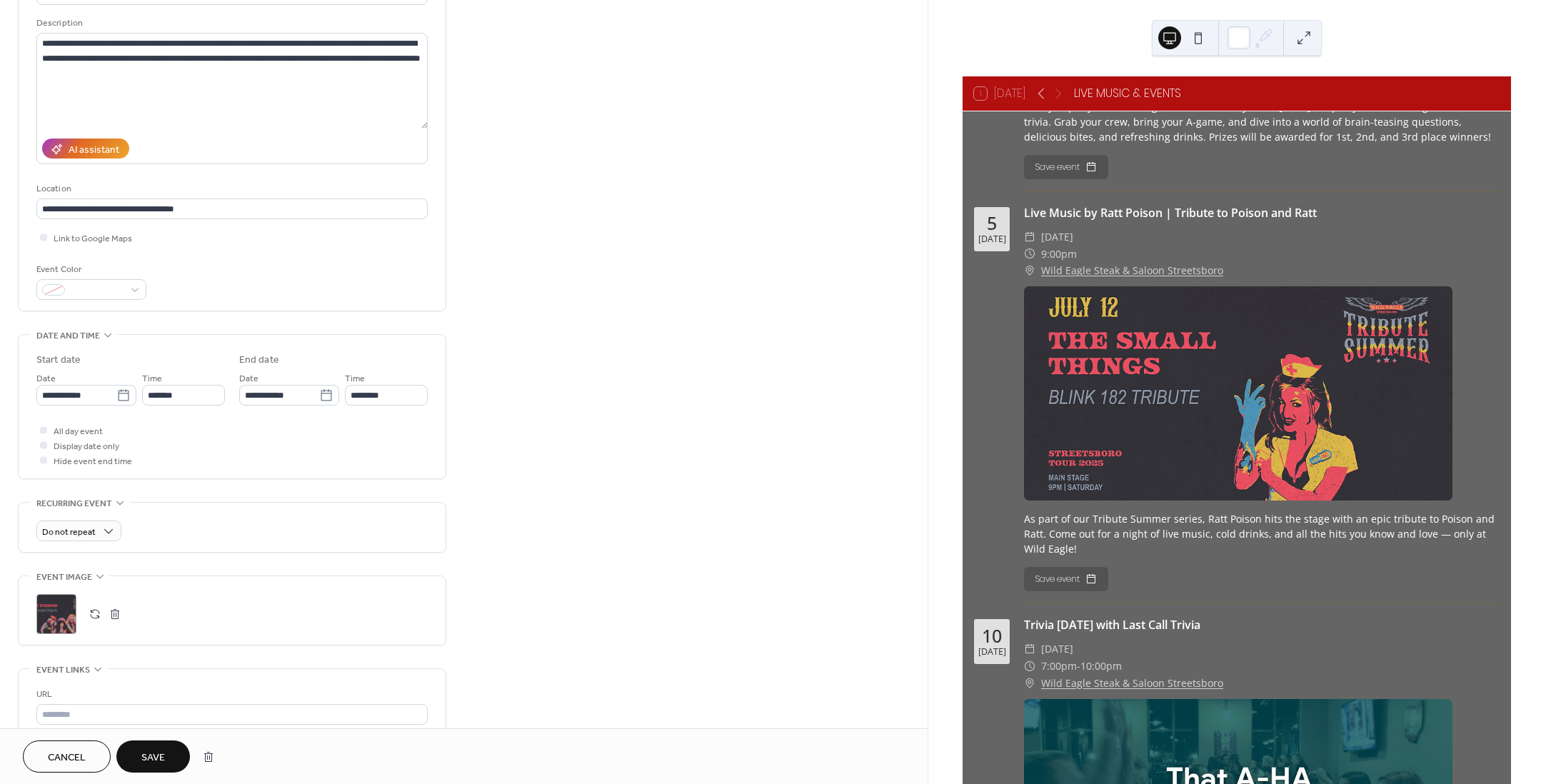 click on "Save" at bounding box center [153, 756] 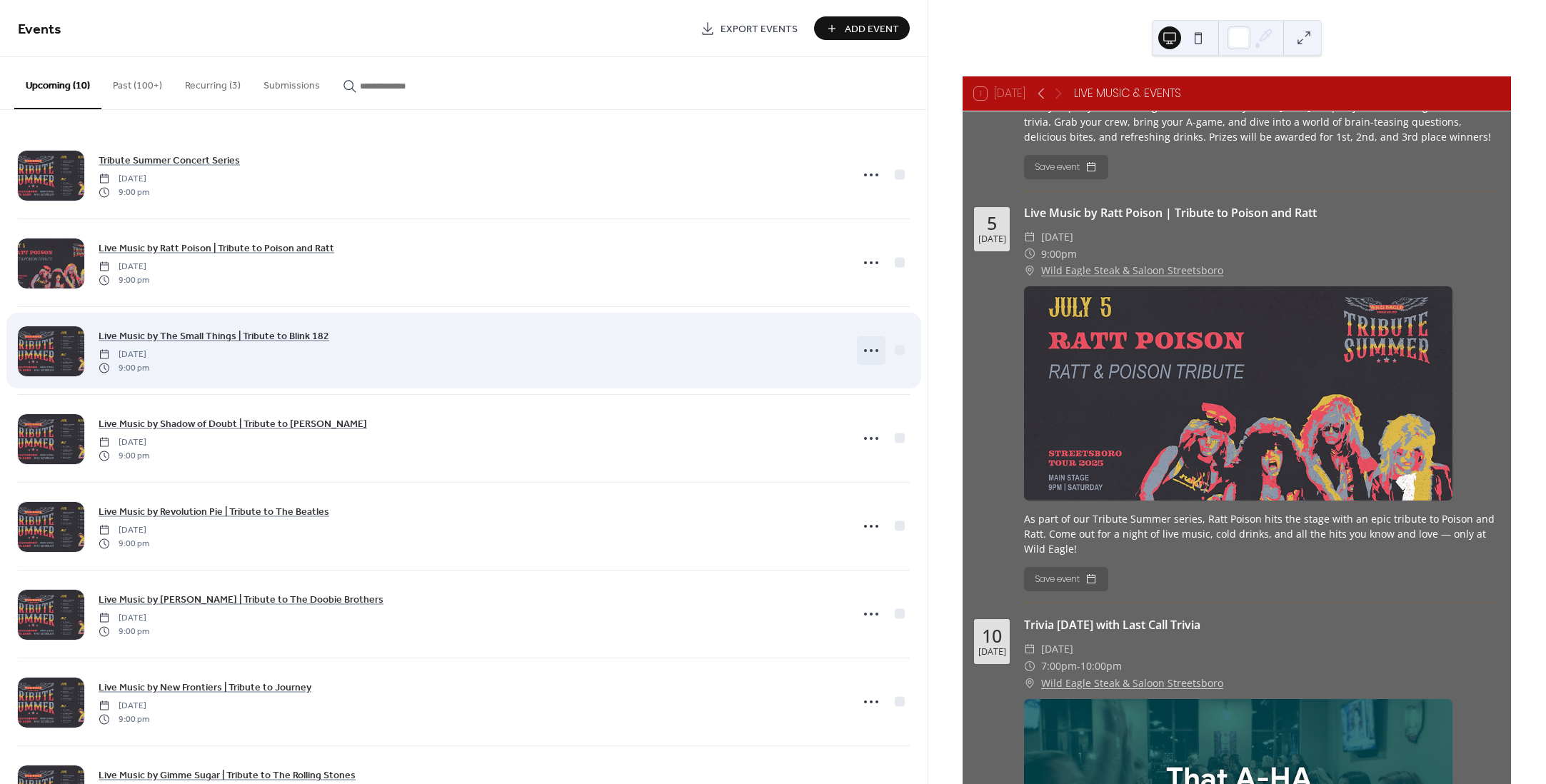 click 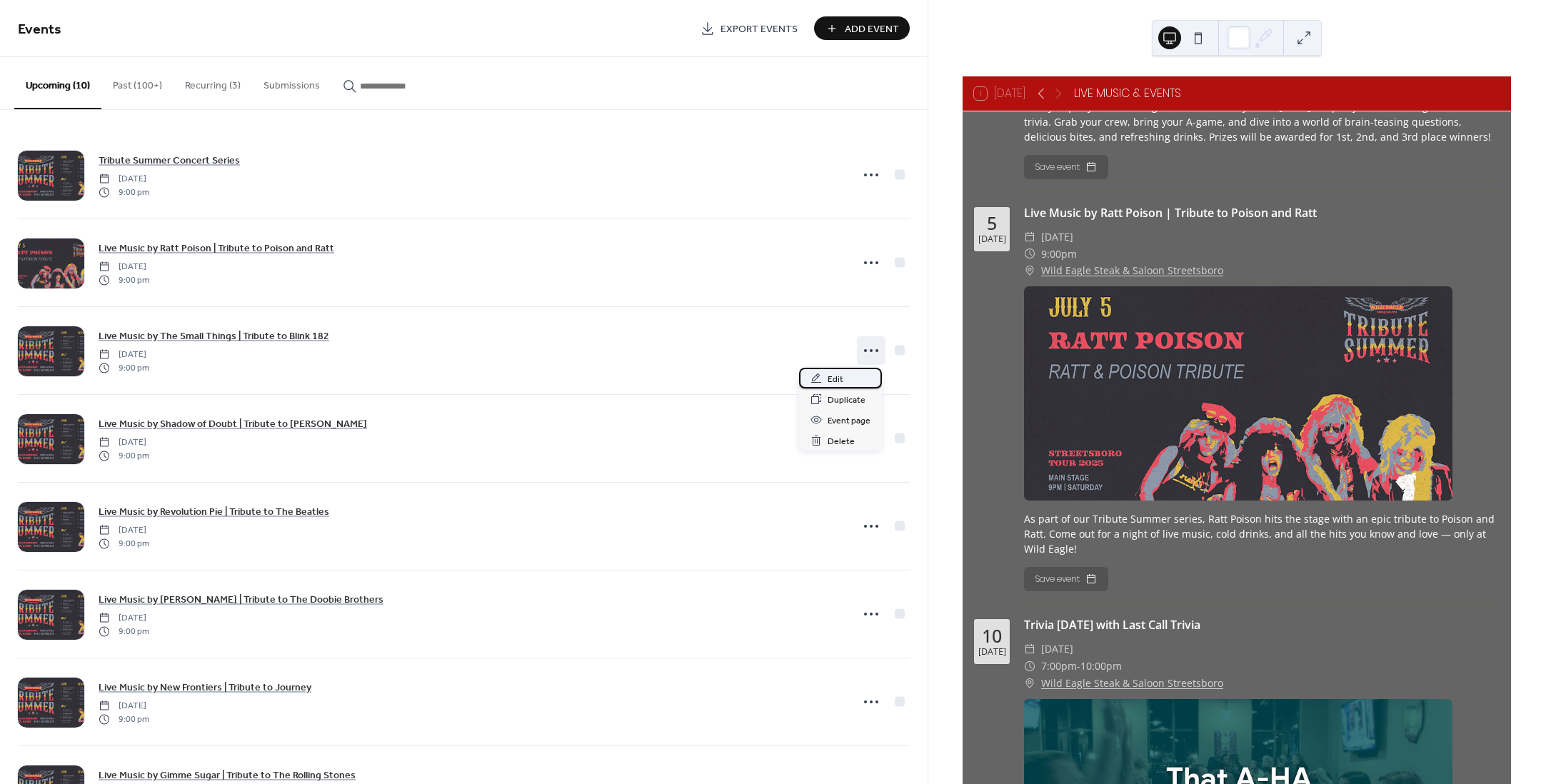 click on "Edit" at bounding box center [840, 378] 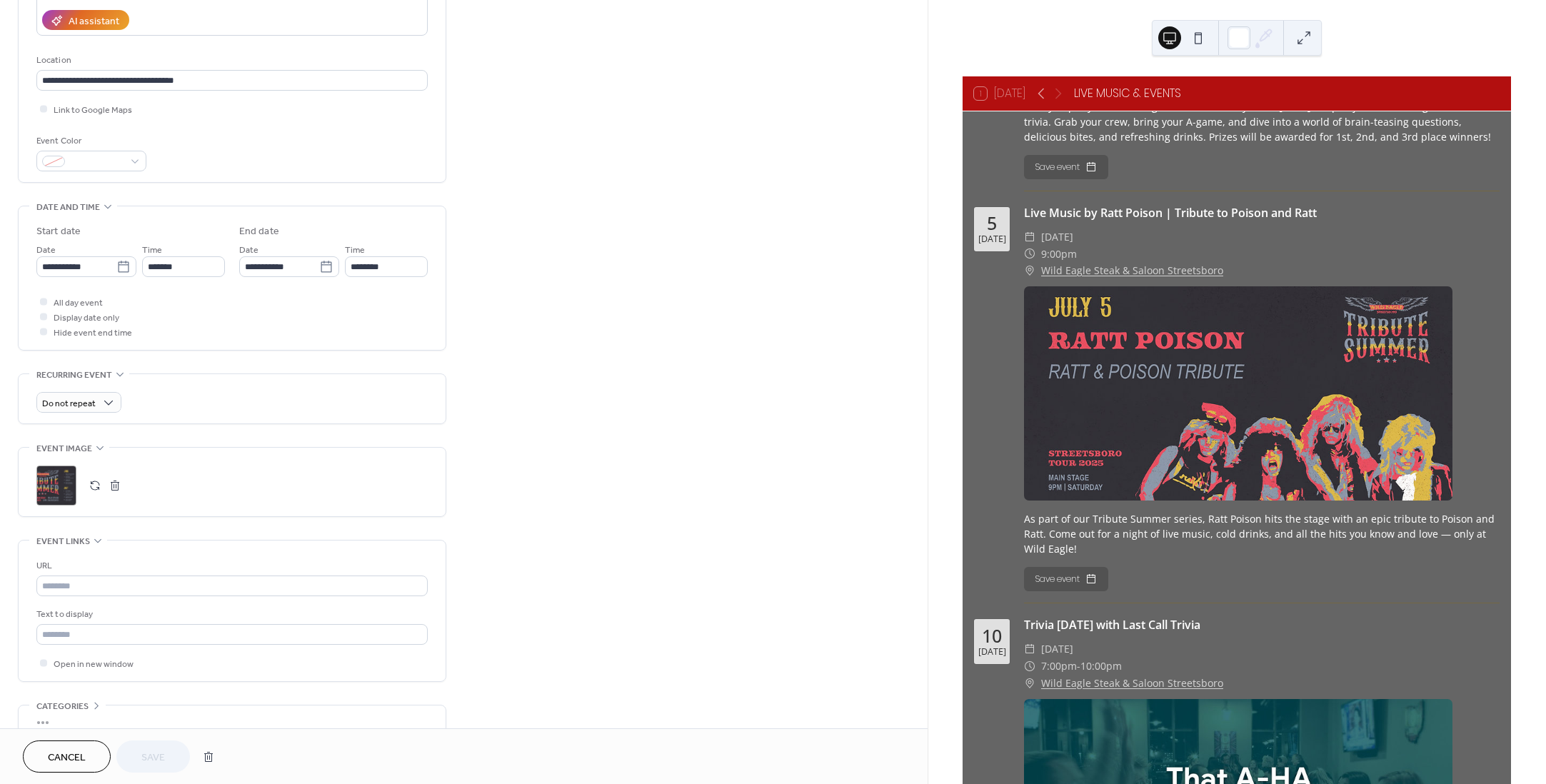 scroll, scrollTop: 332, scrollLeft: 0, axis: vertical 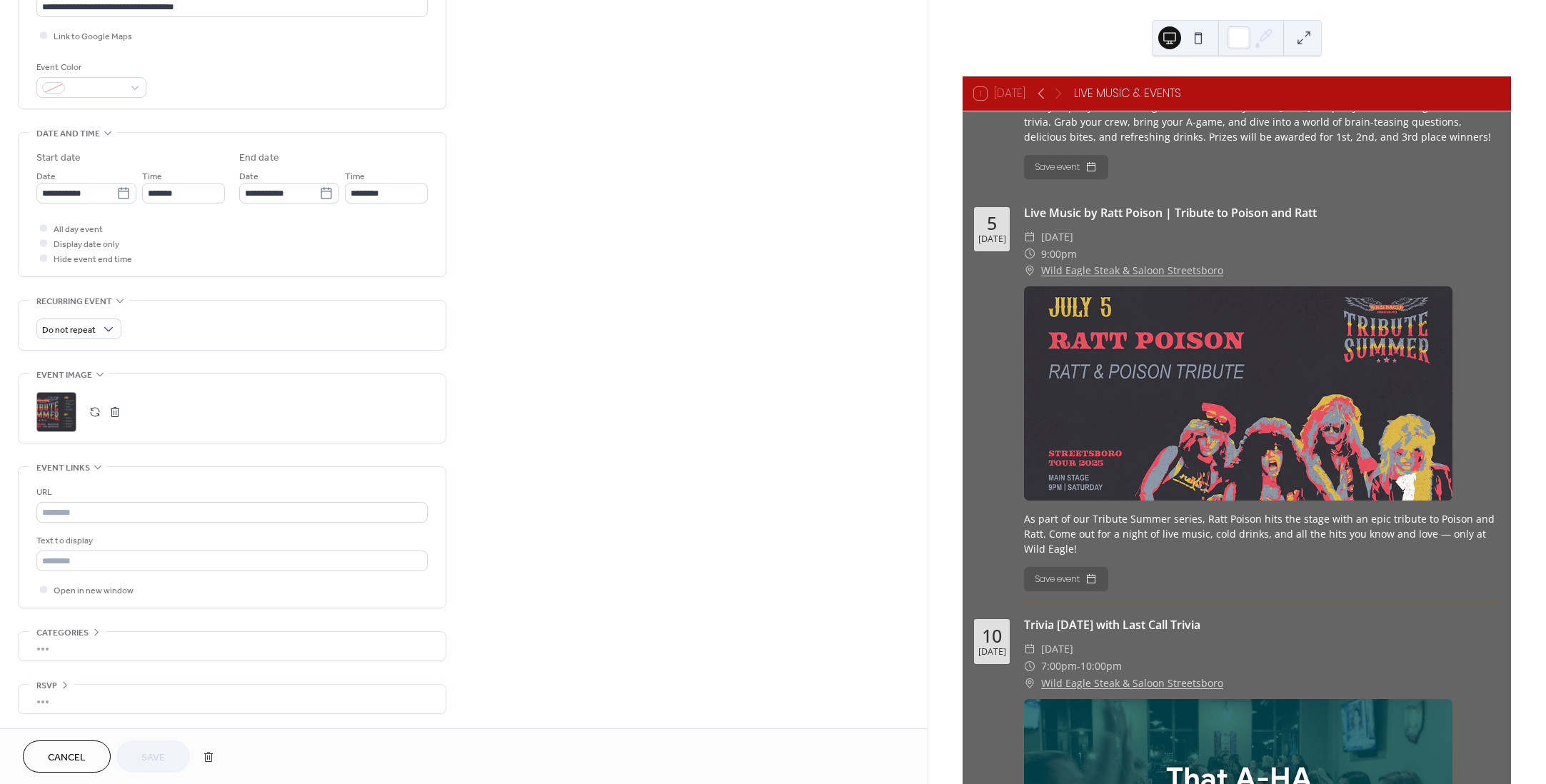 click at bounding box center (115, 412) 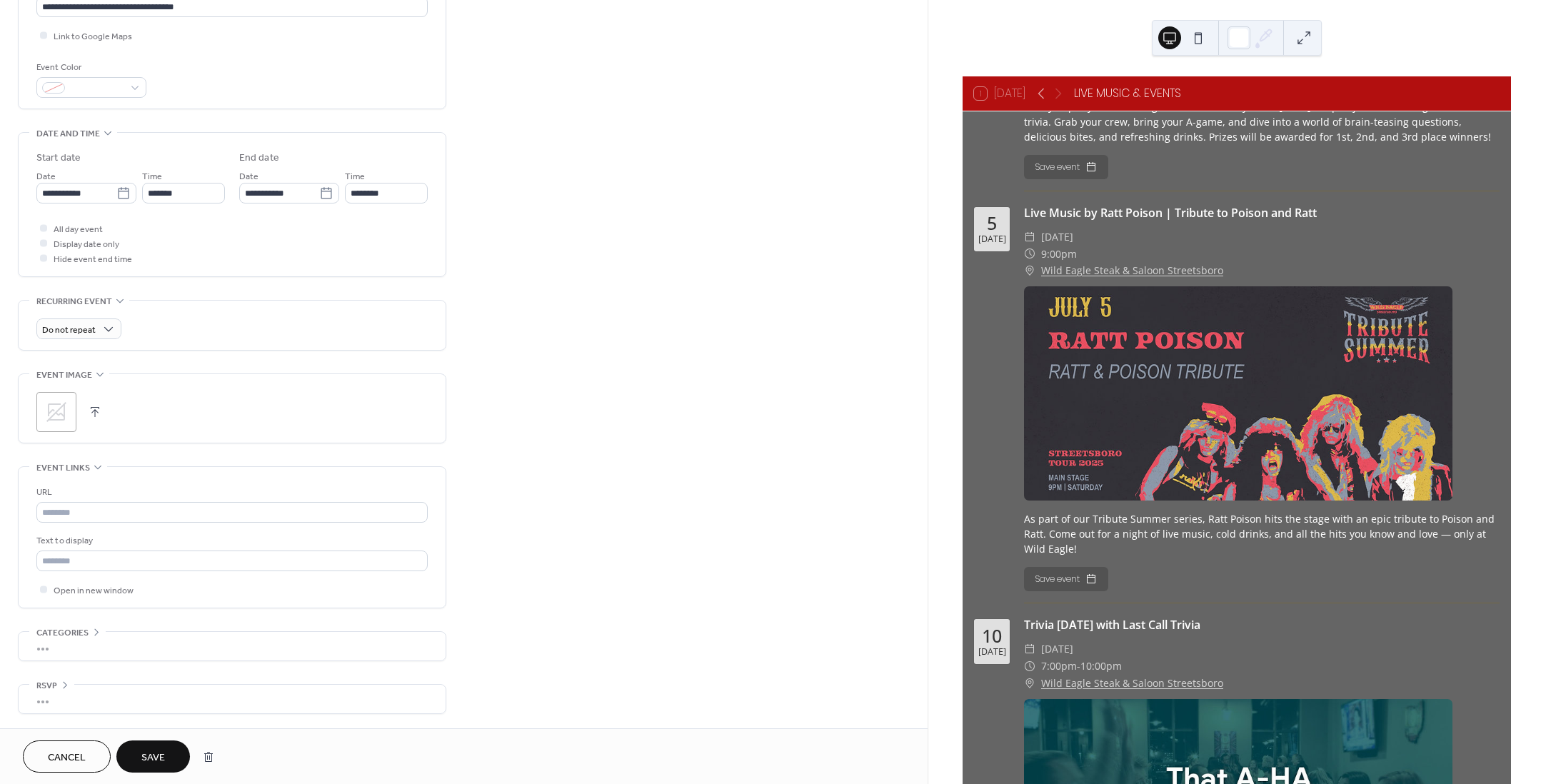 click at bounding box center [95, 412] 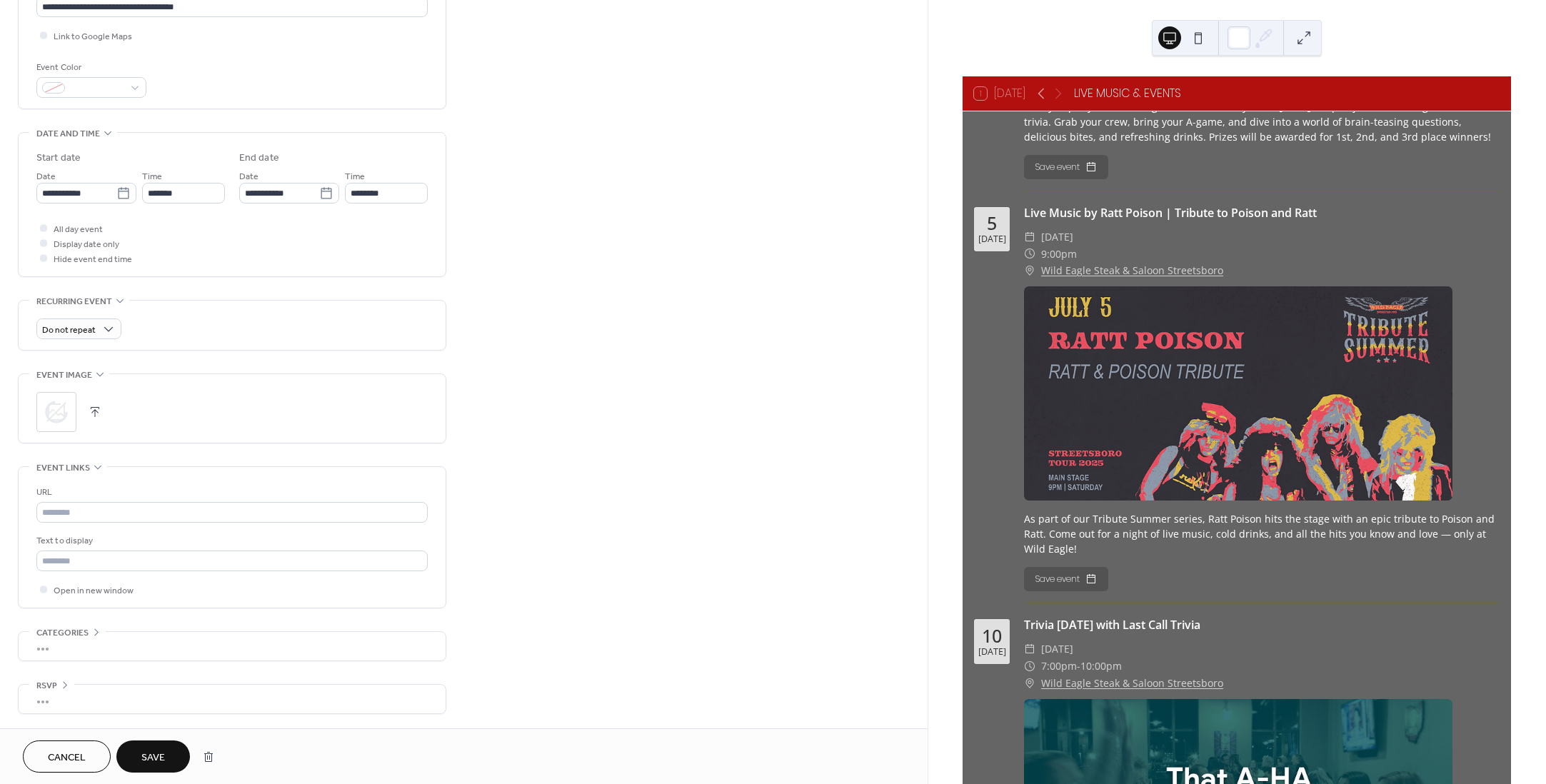 click on "Save" at bounding box center (153, 758) 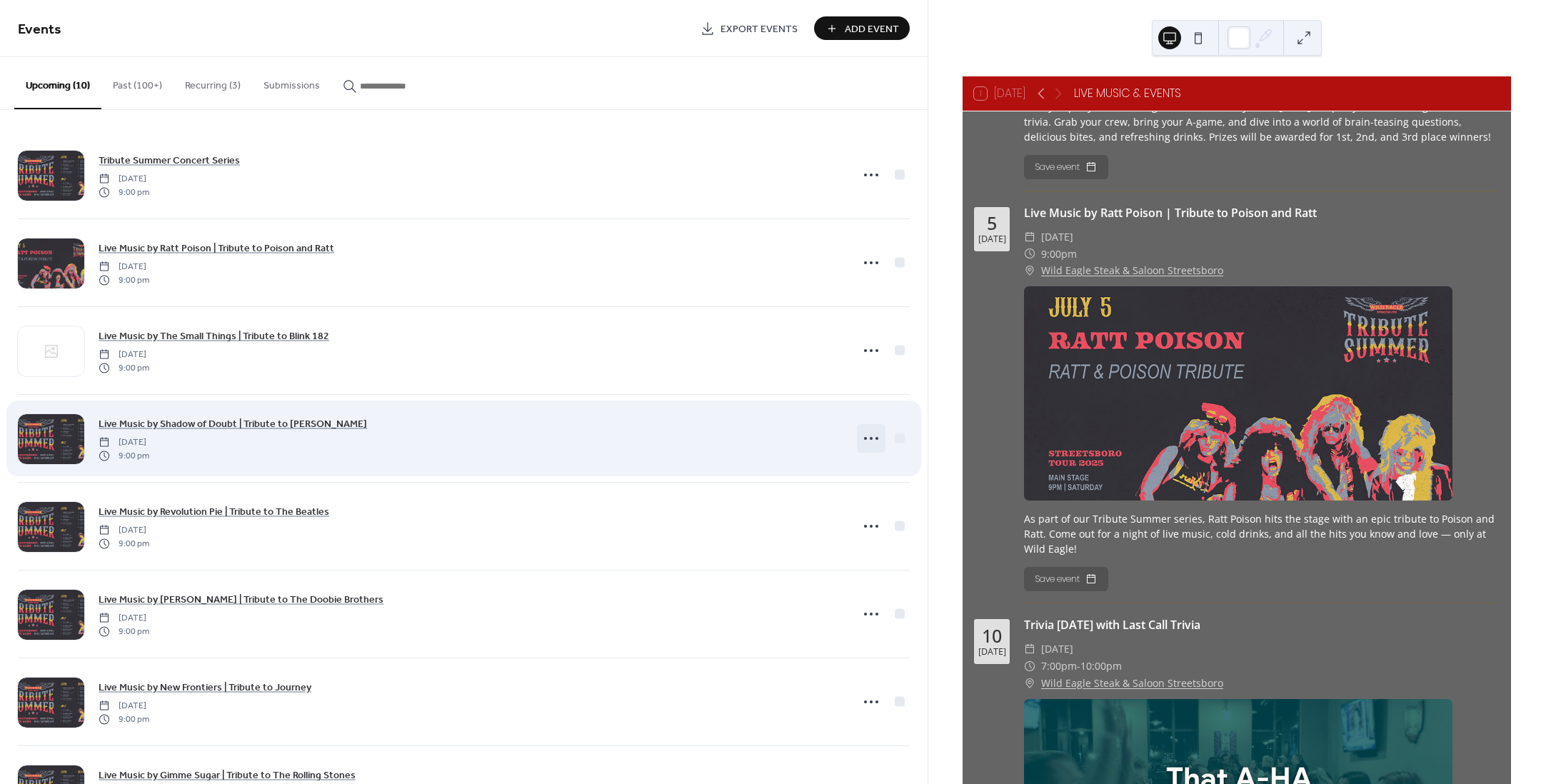 click 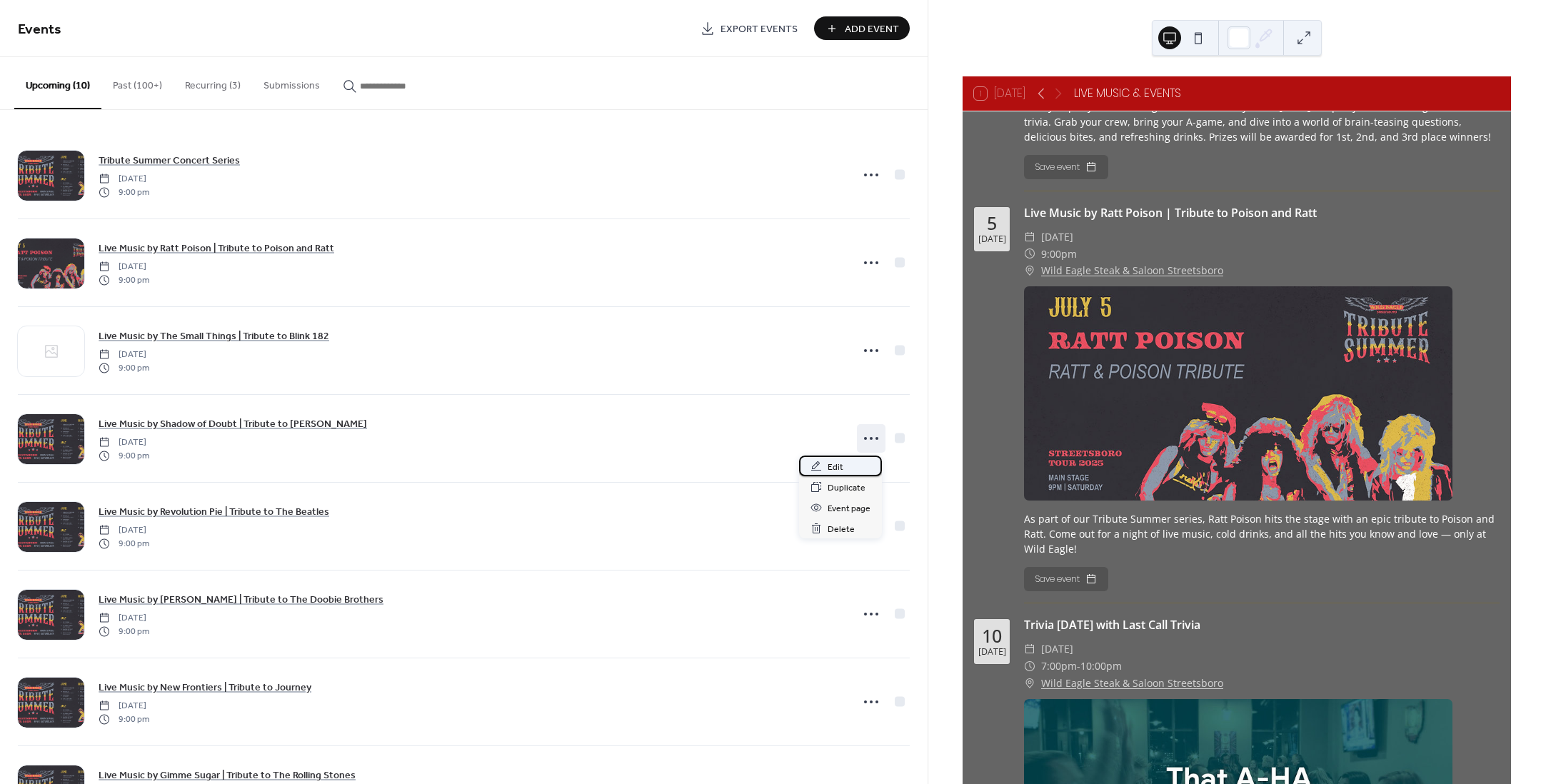 click on "Edit" at bounding box center (840, 466) 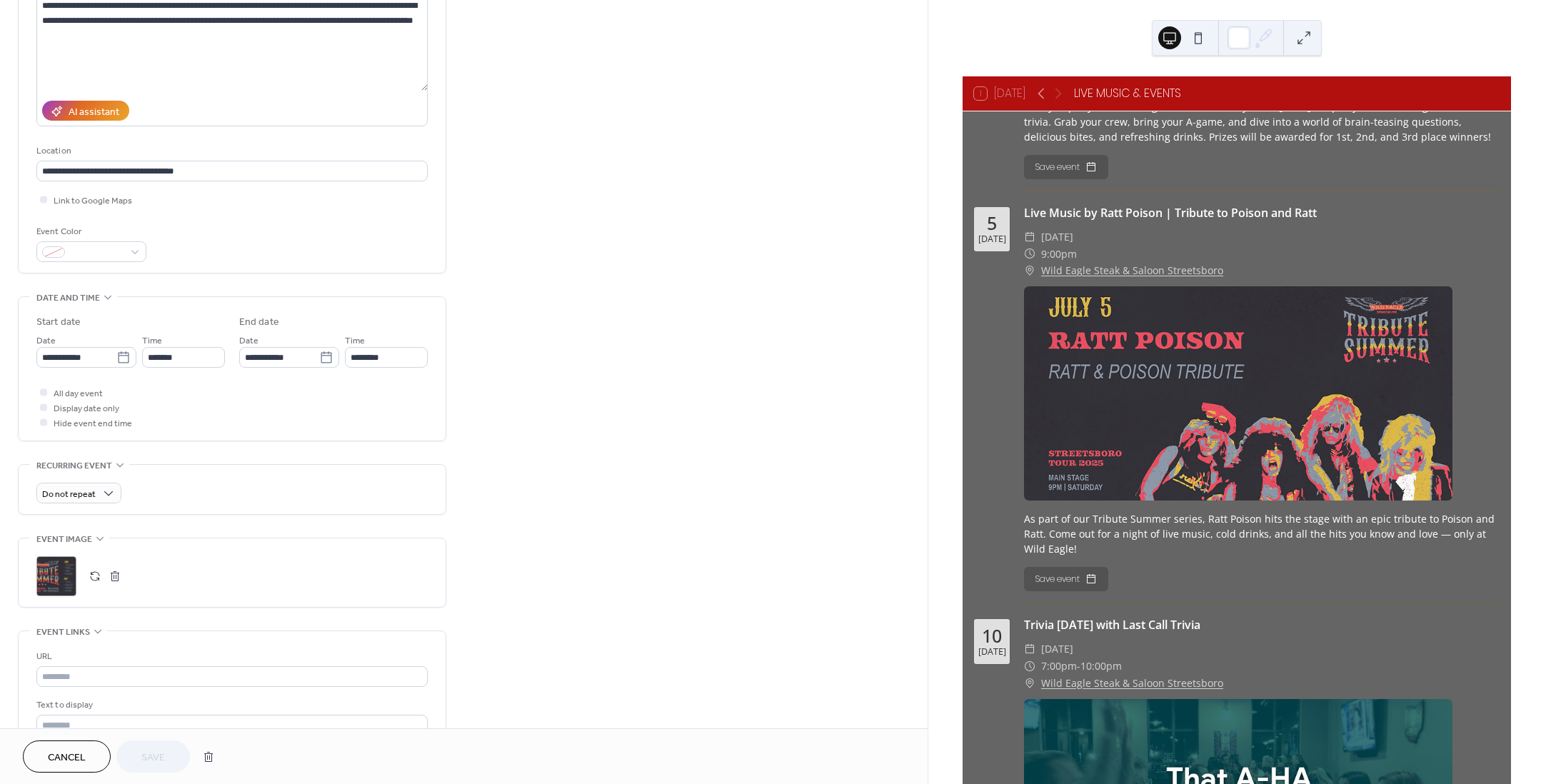 scroll, scrollTop: 332, scrollLeft: 0, axis: vertical 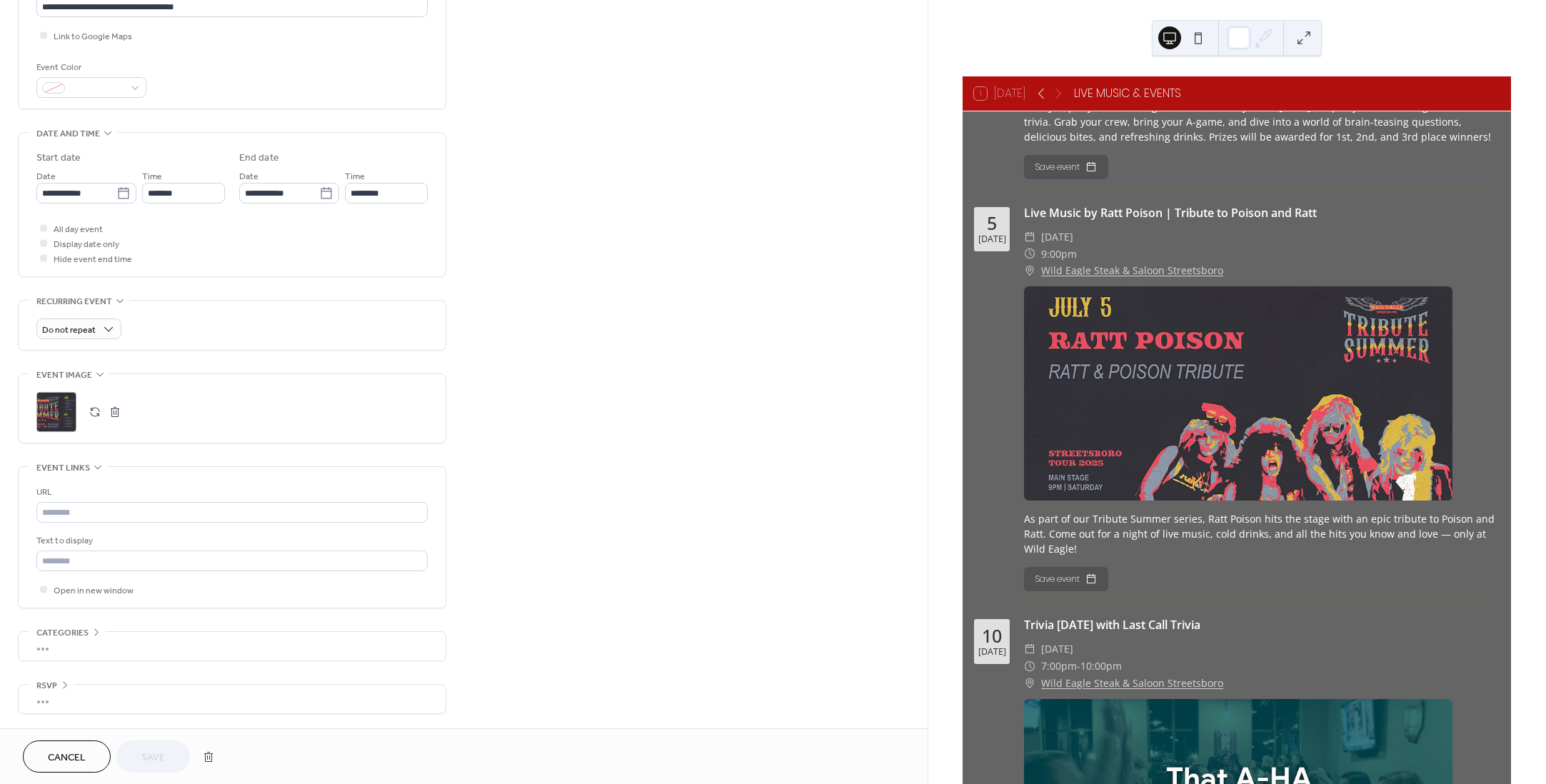 click at bounding box center [115, 412] 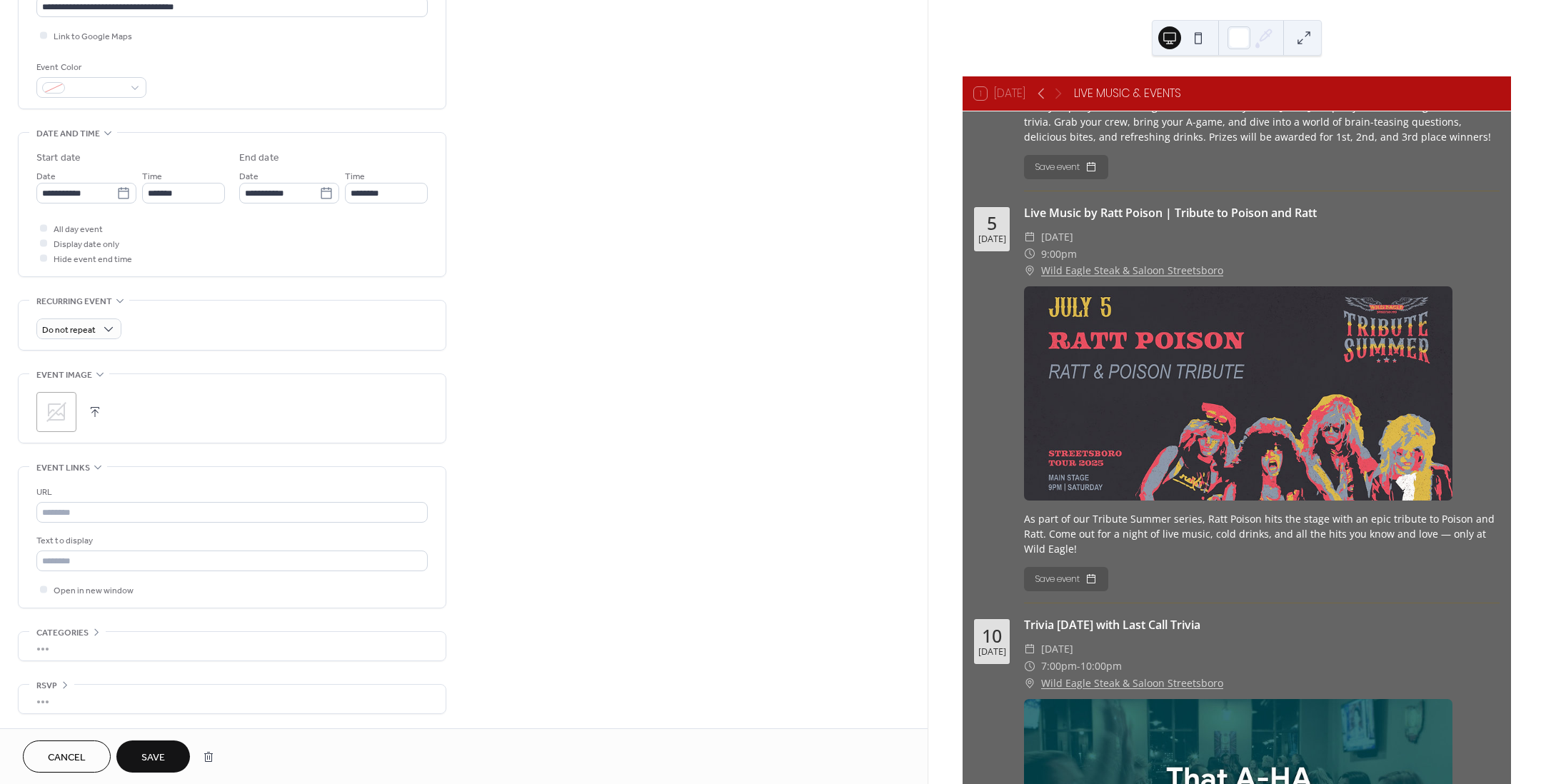 click at bounding box center [95, 412] 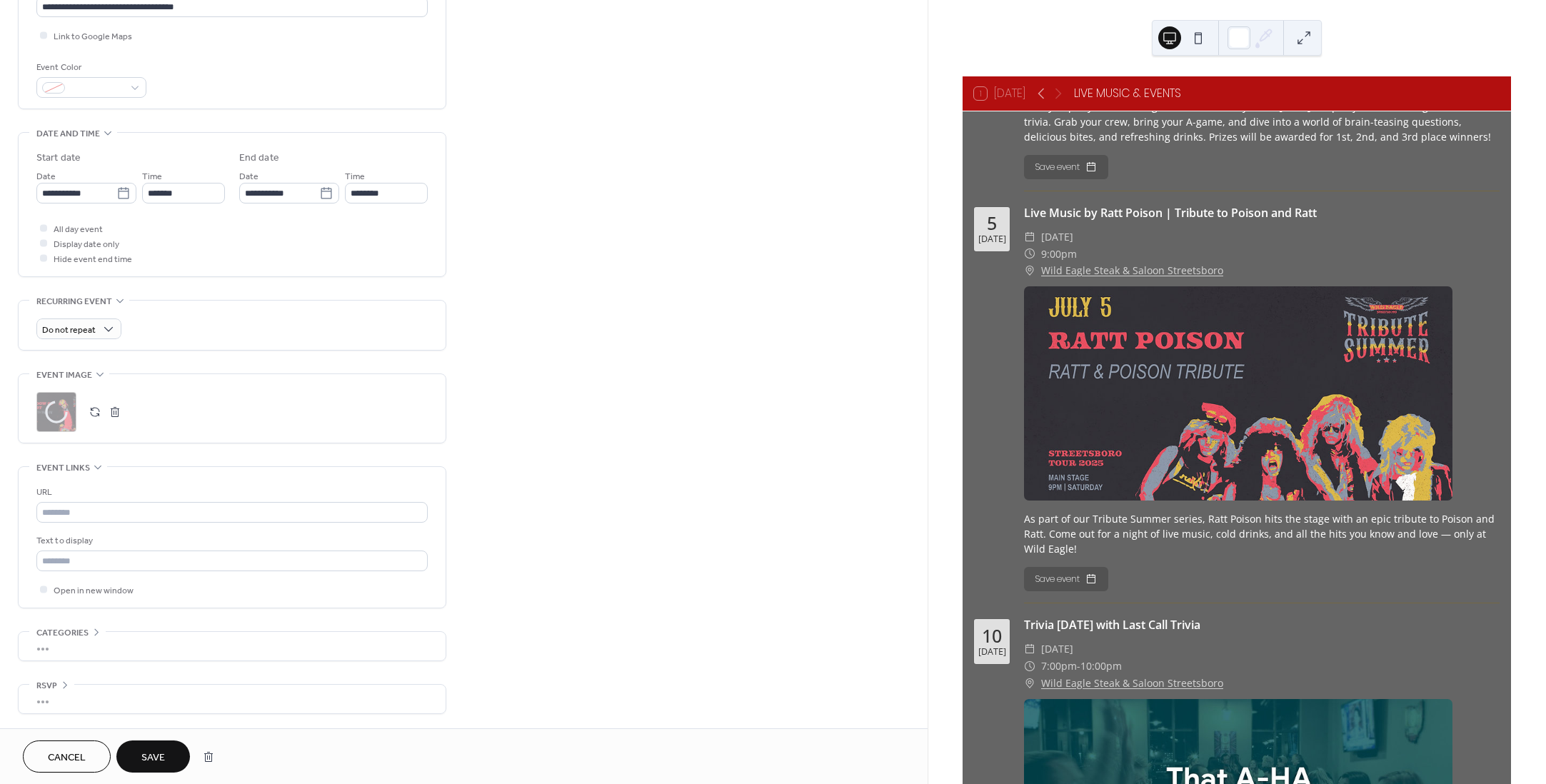 click on "Save" at bounding box center (153, 758) 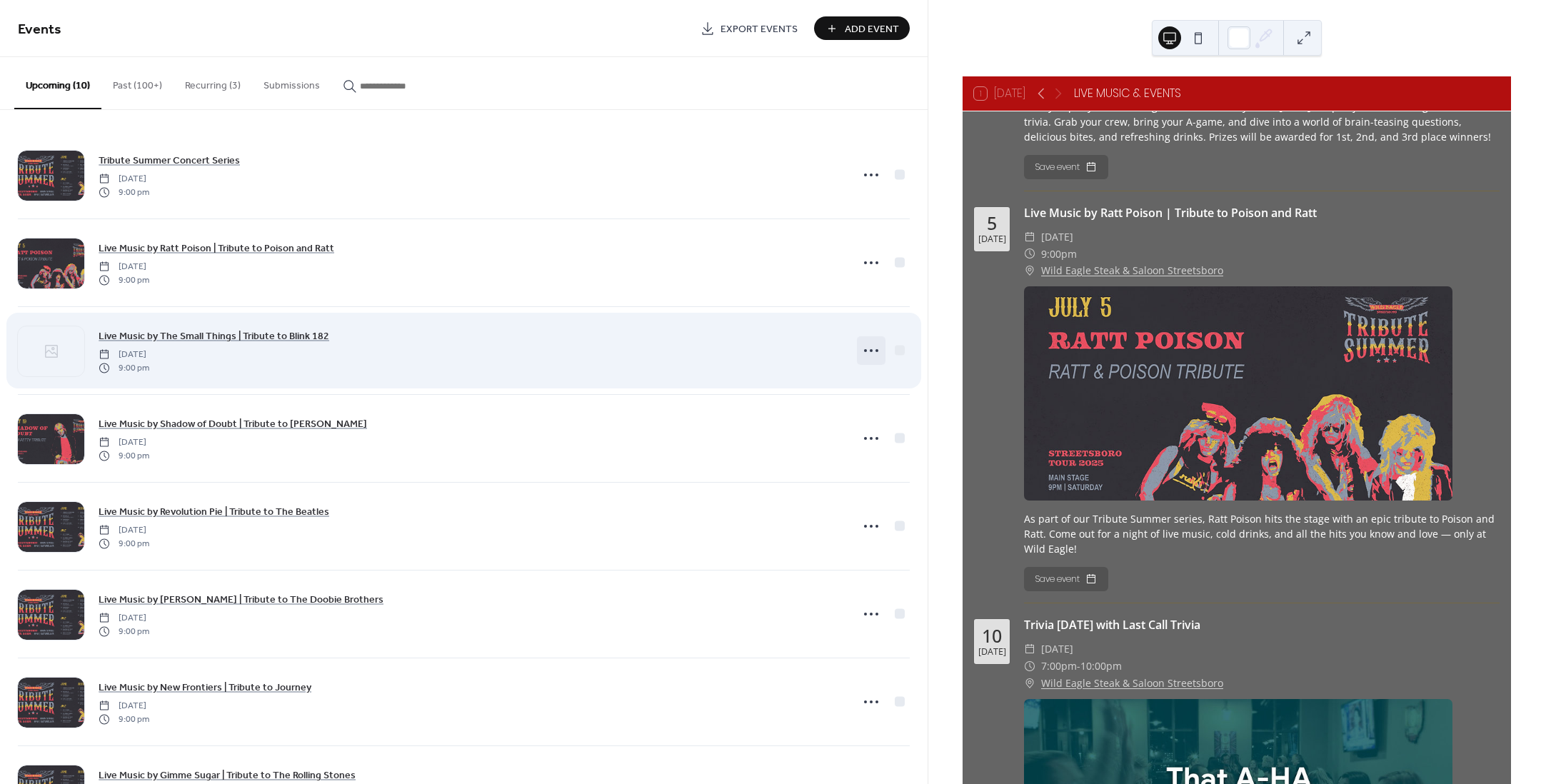 click 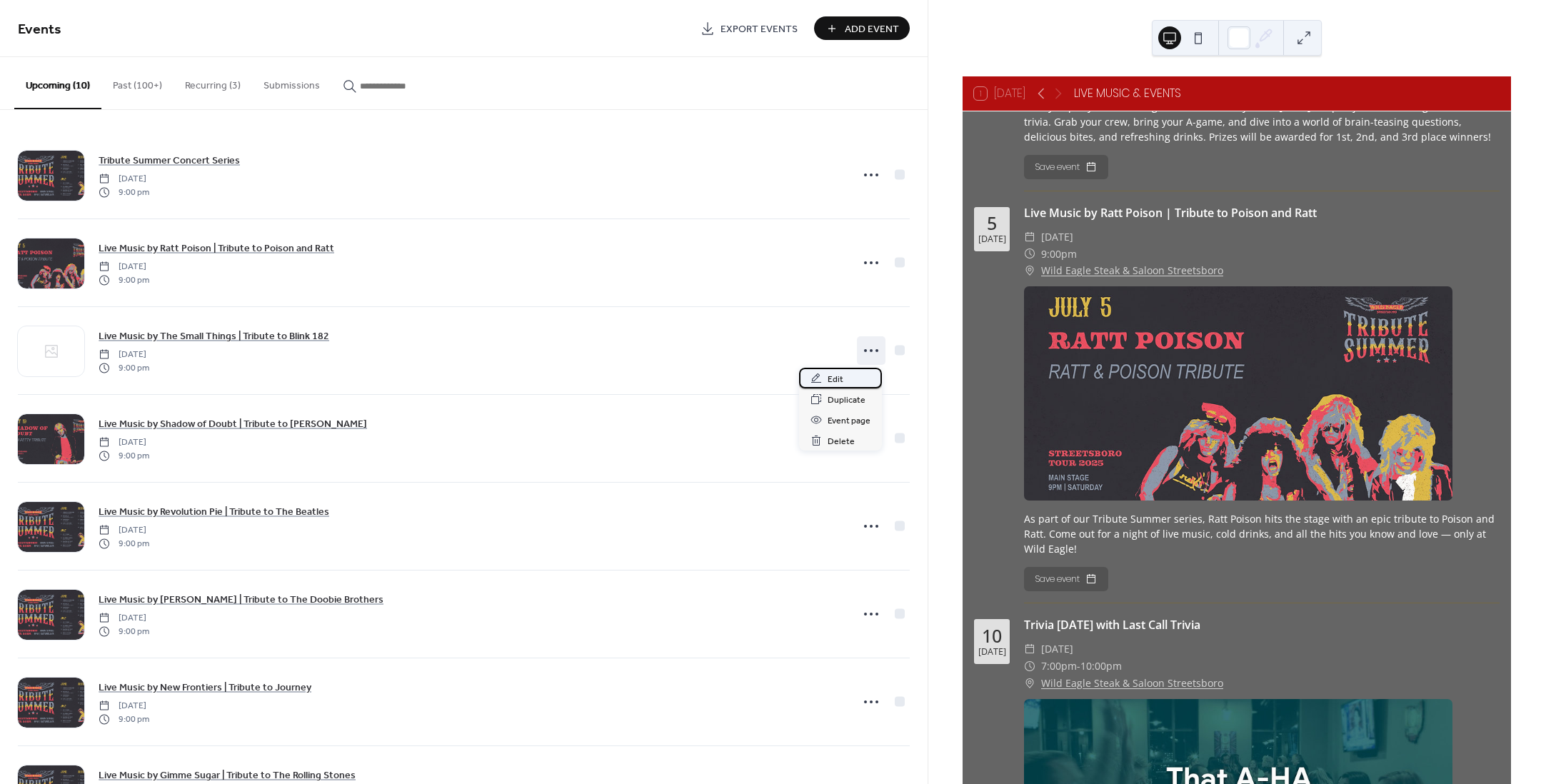 click on "Edit" at bounding box center (840, 378) 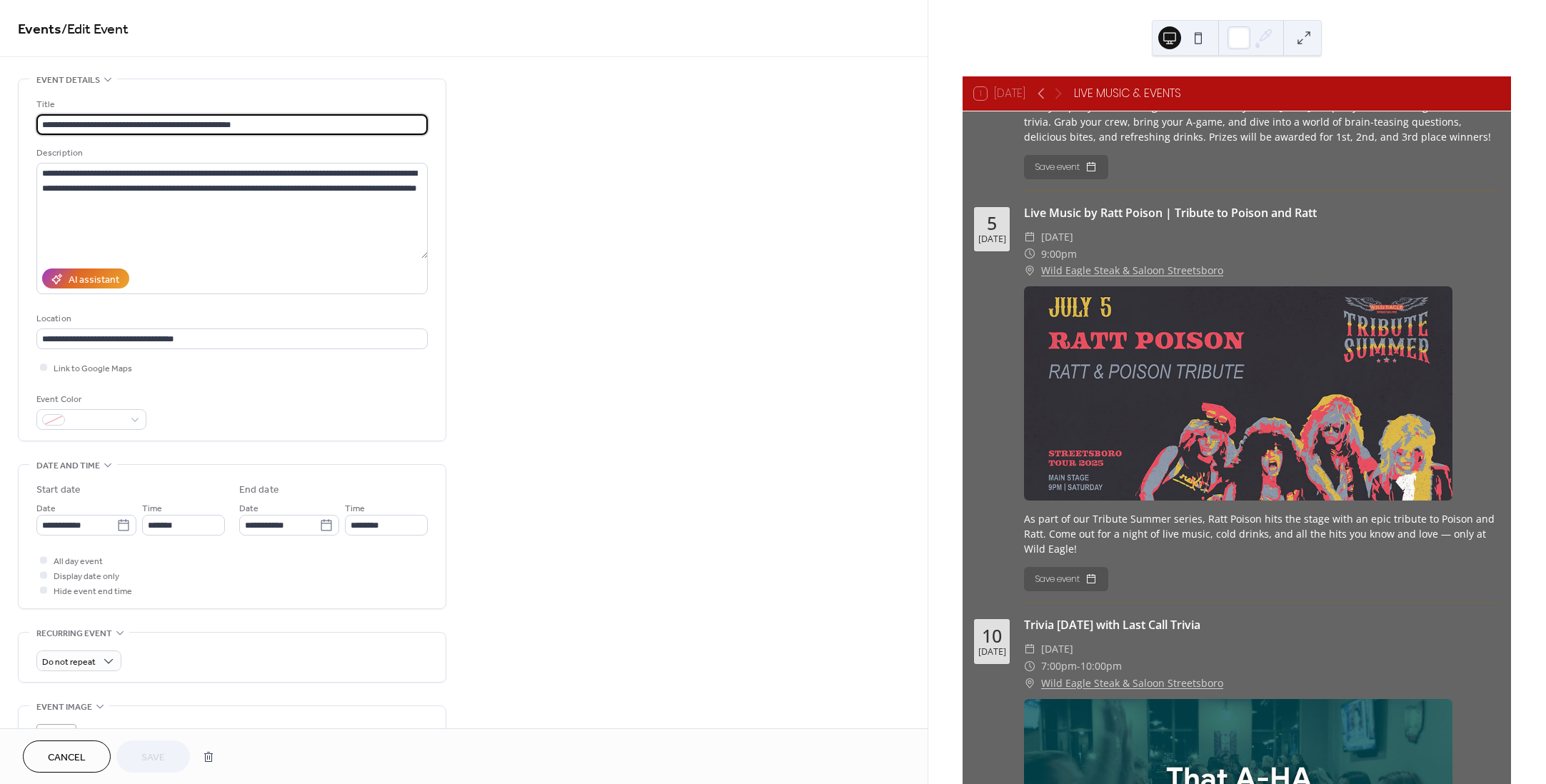 scroll, scrollTop: 214, scrollLeft: 0, axis: vertical 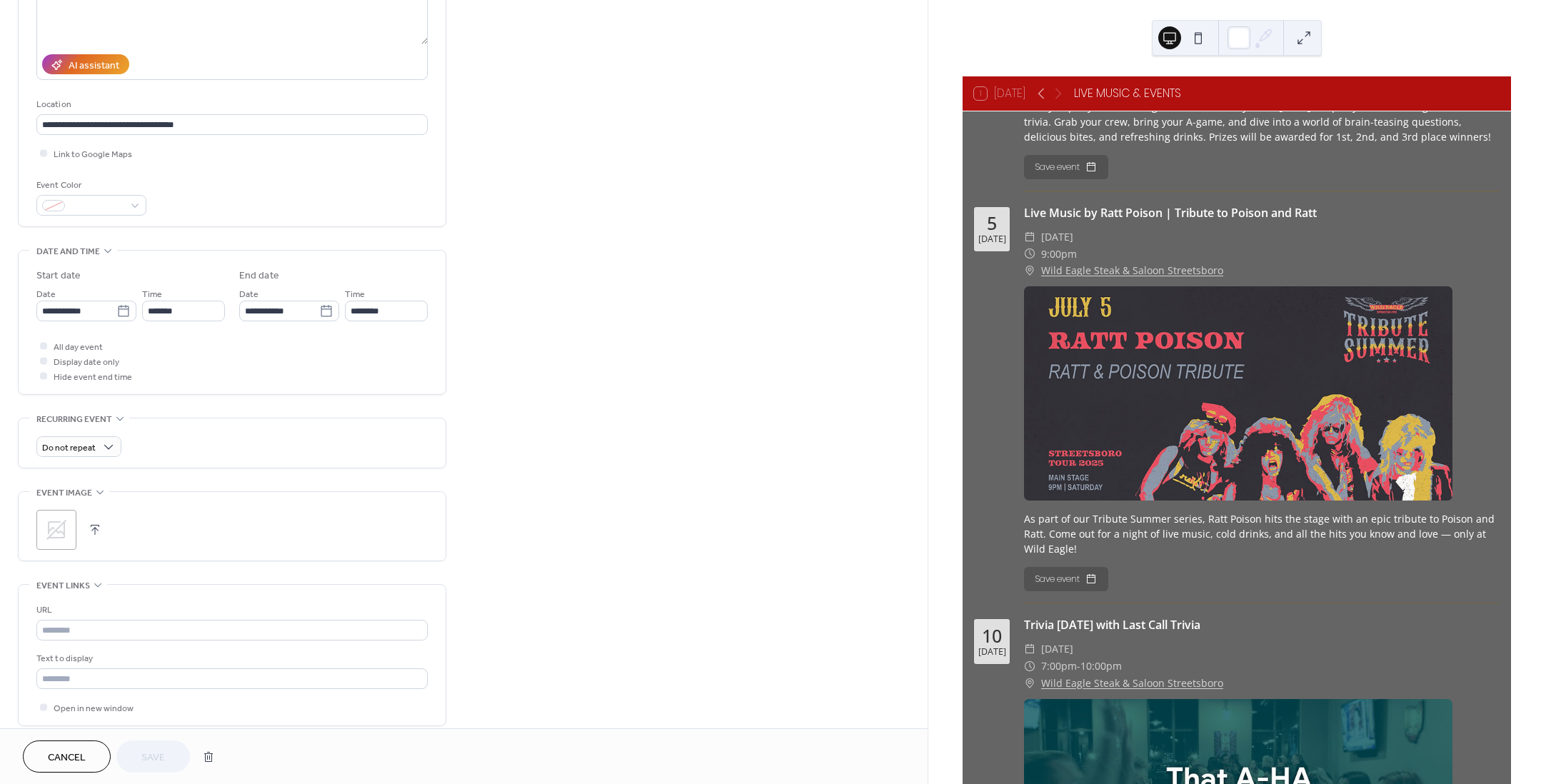 click at bounding box center (95, 530) 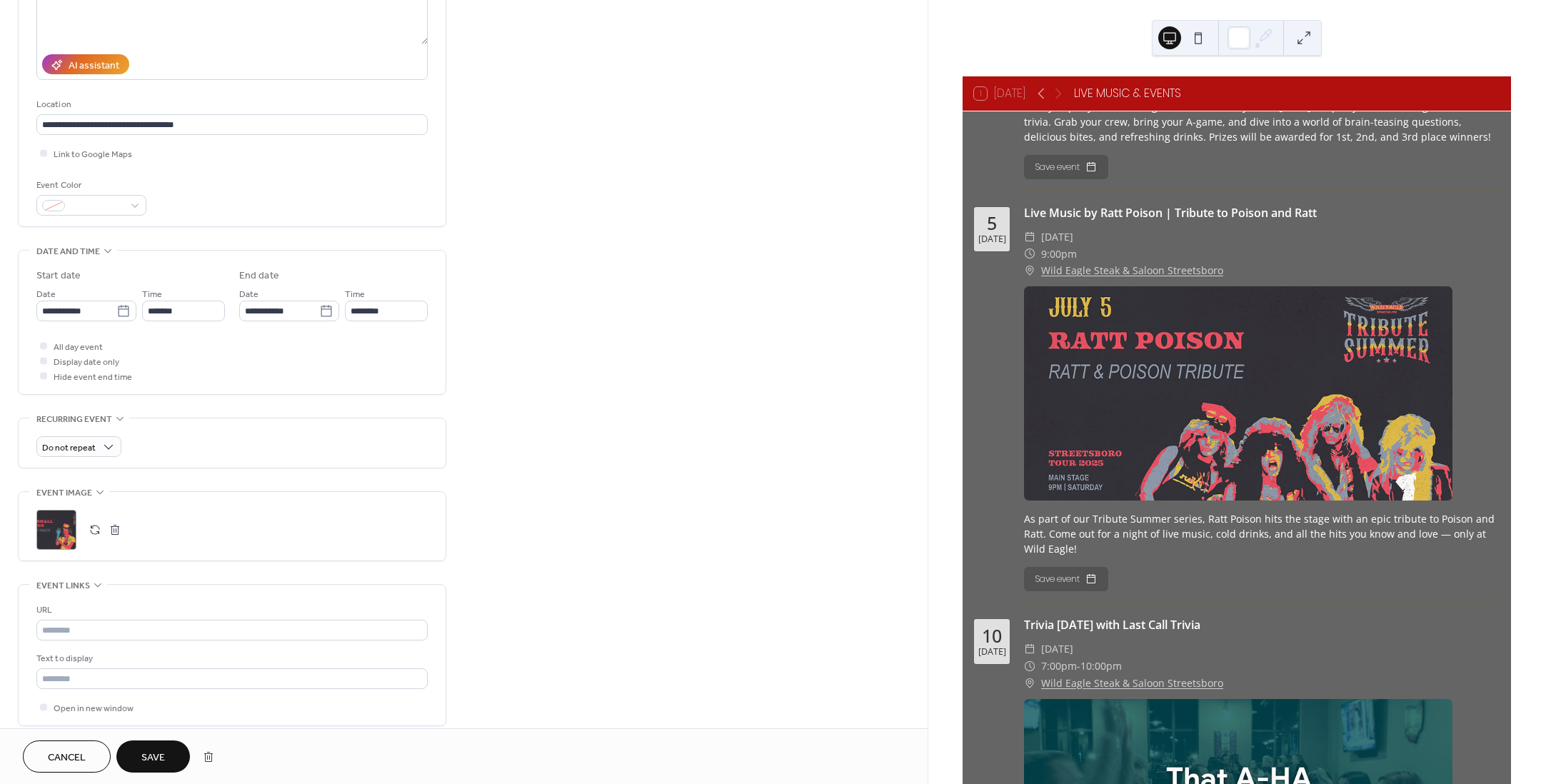click on "Save" at bounding box center [153, 758] 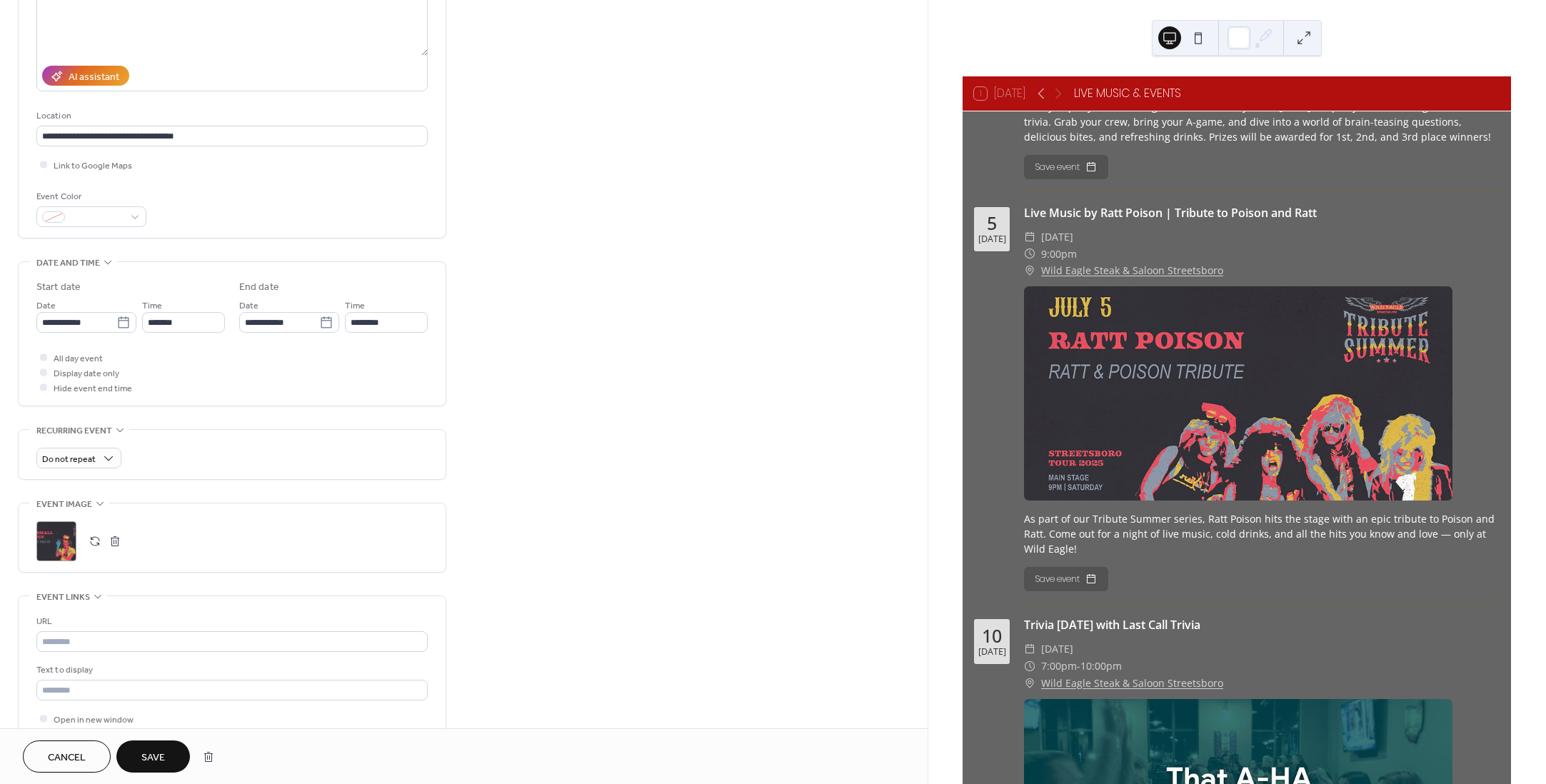 scroll, scrollTop: 202, scrollLeft: 0, axis: vertical 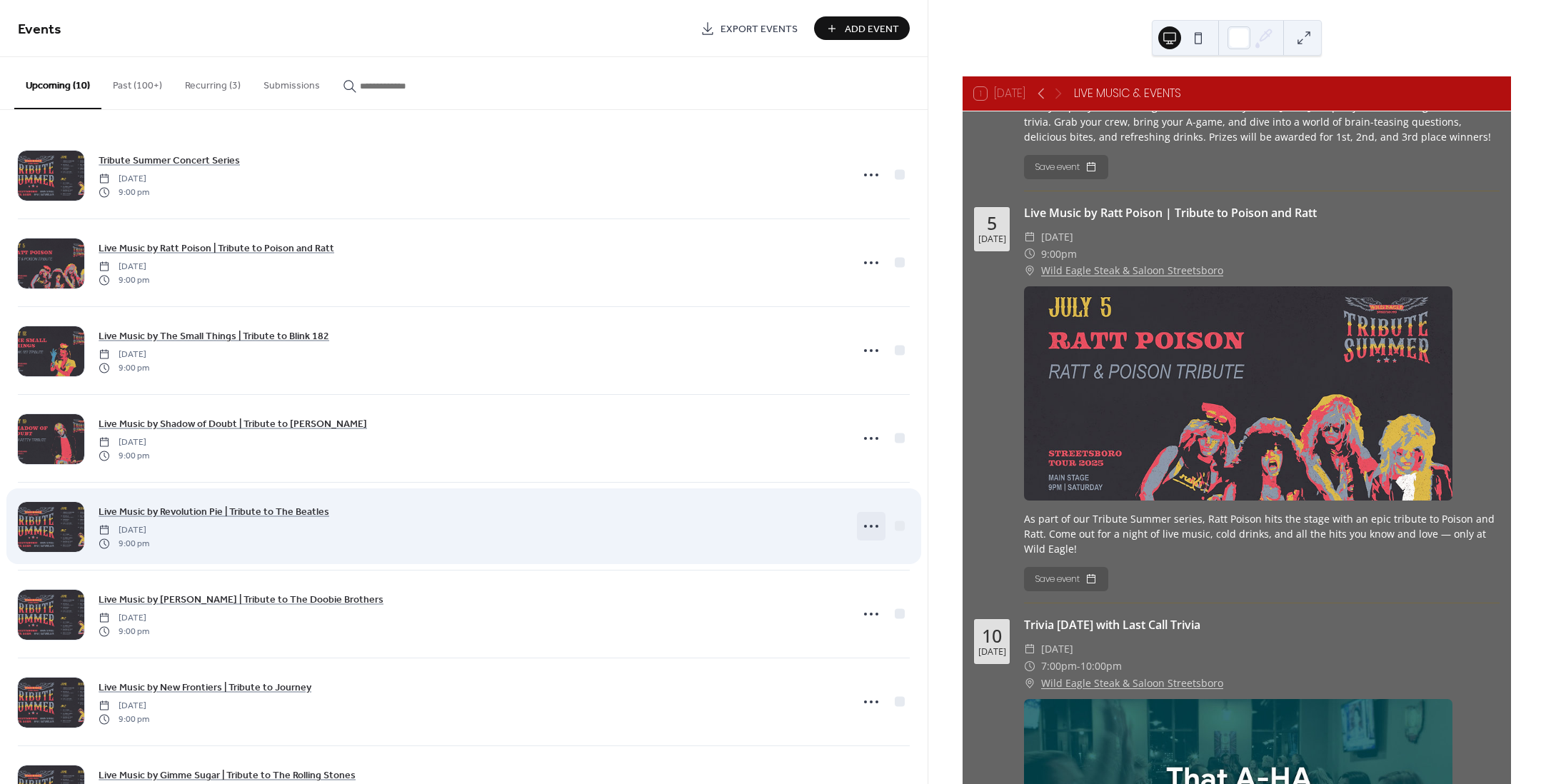 click 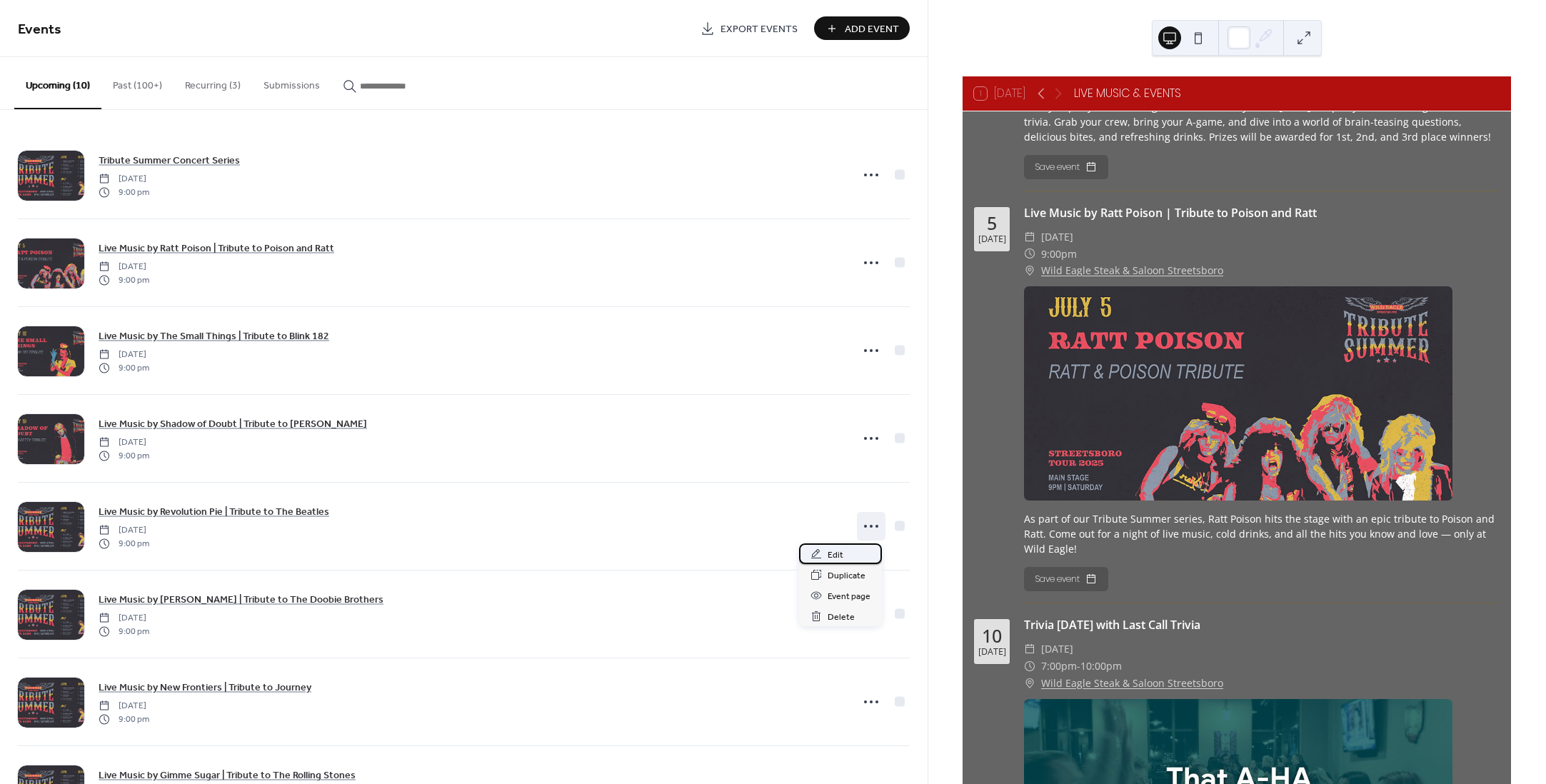 click on "Edit" at bounding box center (840, 553) 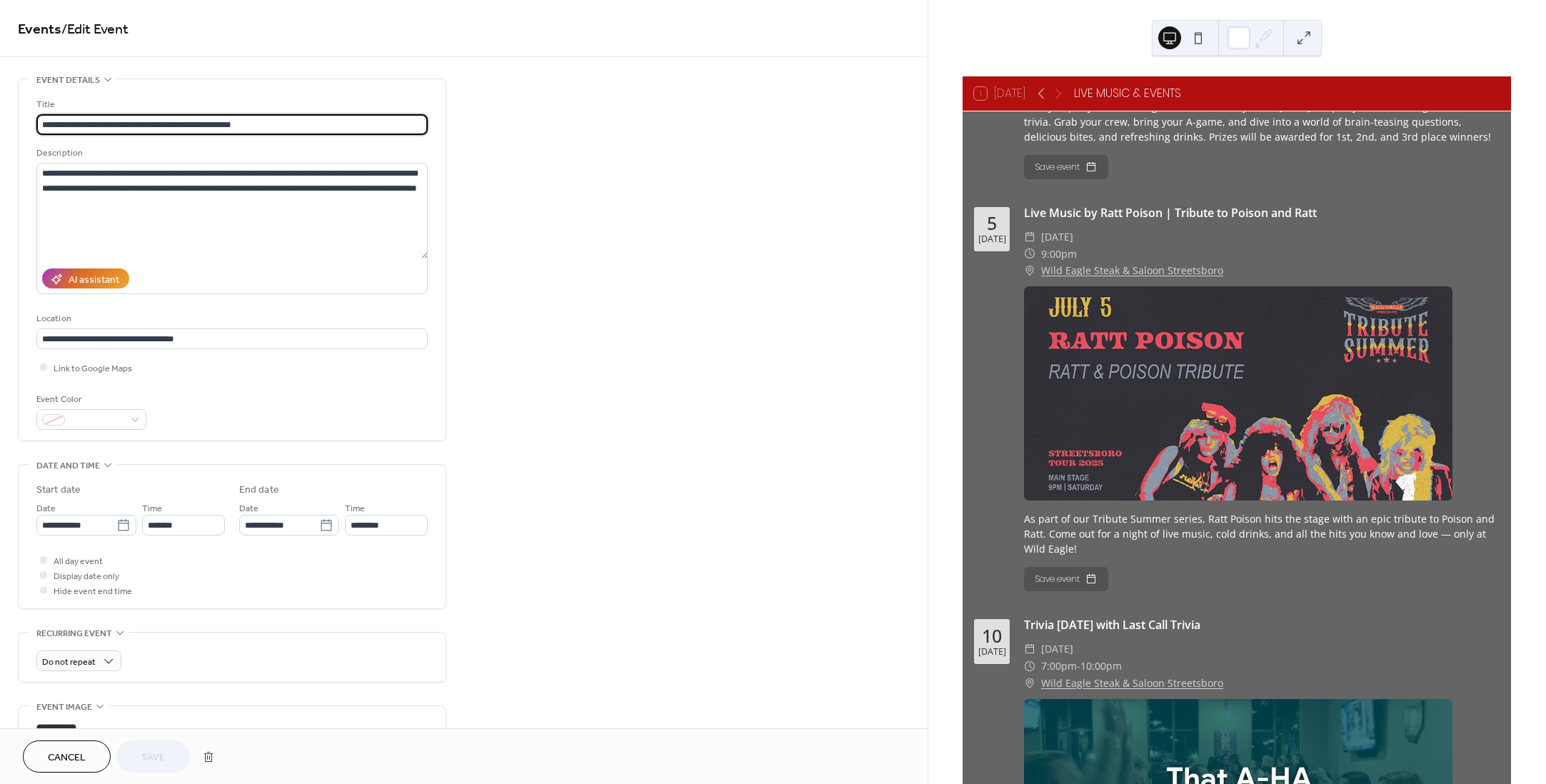 scroll, scrollTop: 196, scrollLeft: 0, axis: vertical 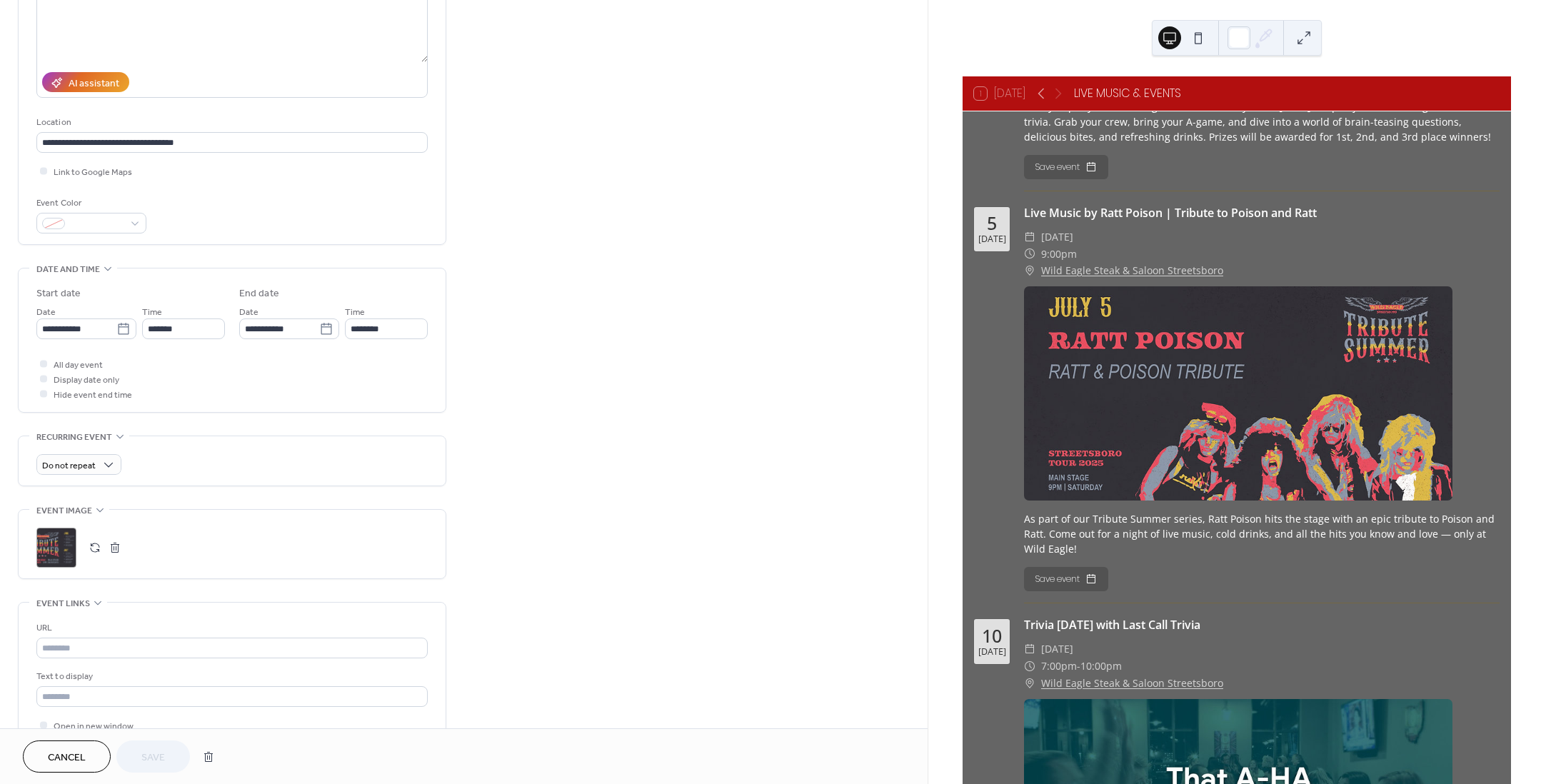 click at bounding box center (115, 548) 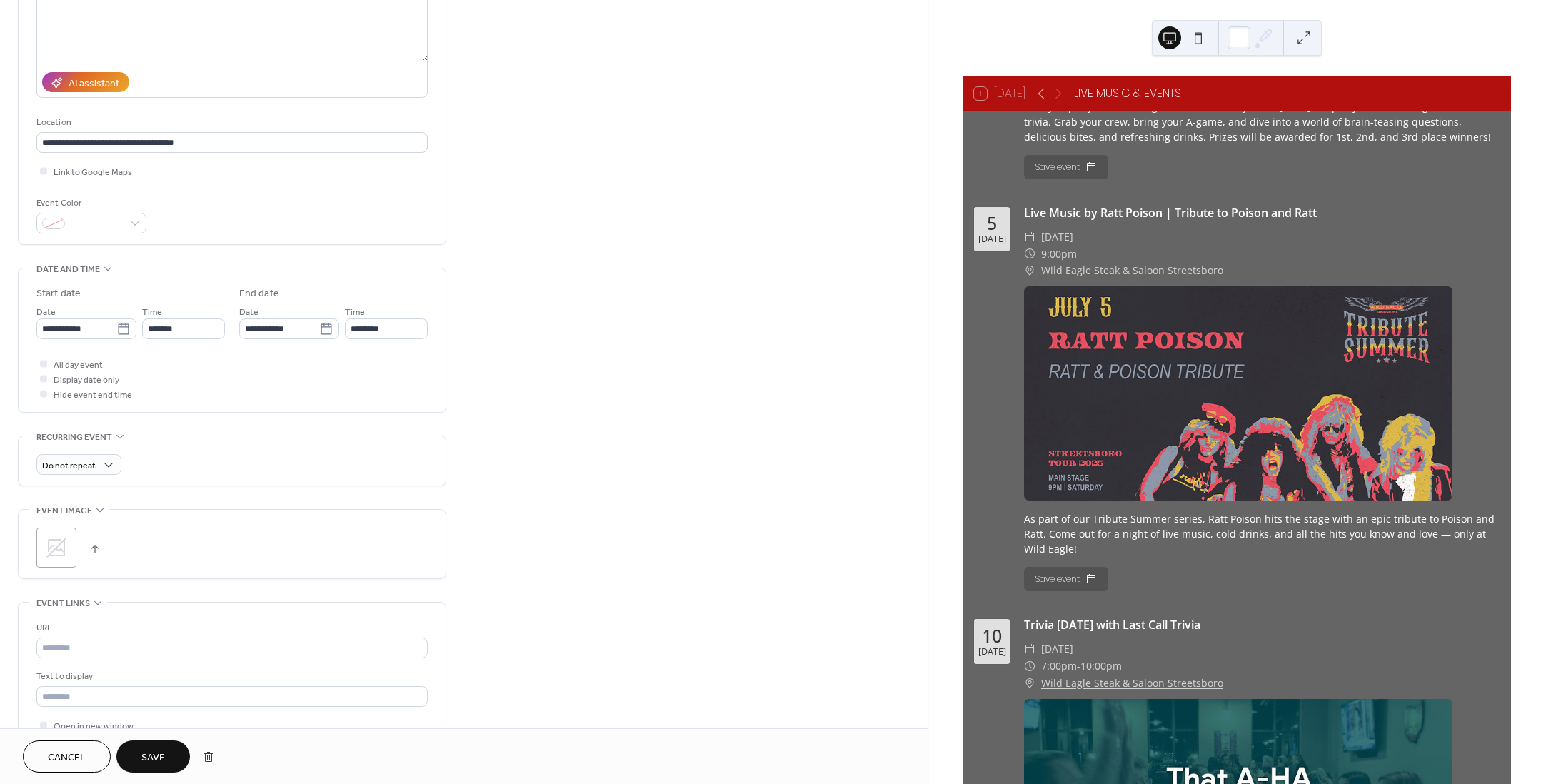 click at bounding box center [95, 548] 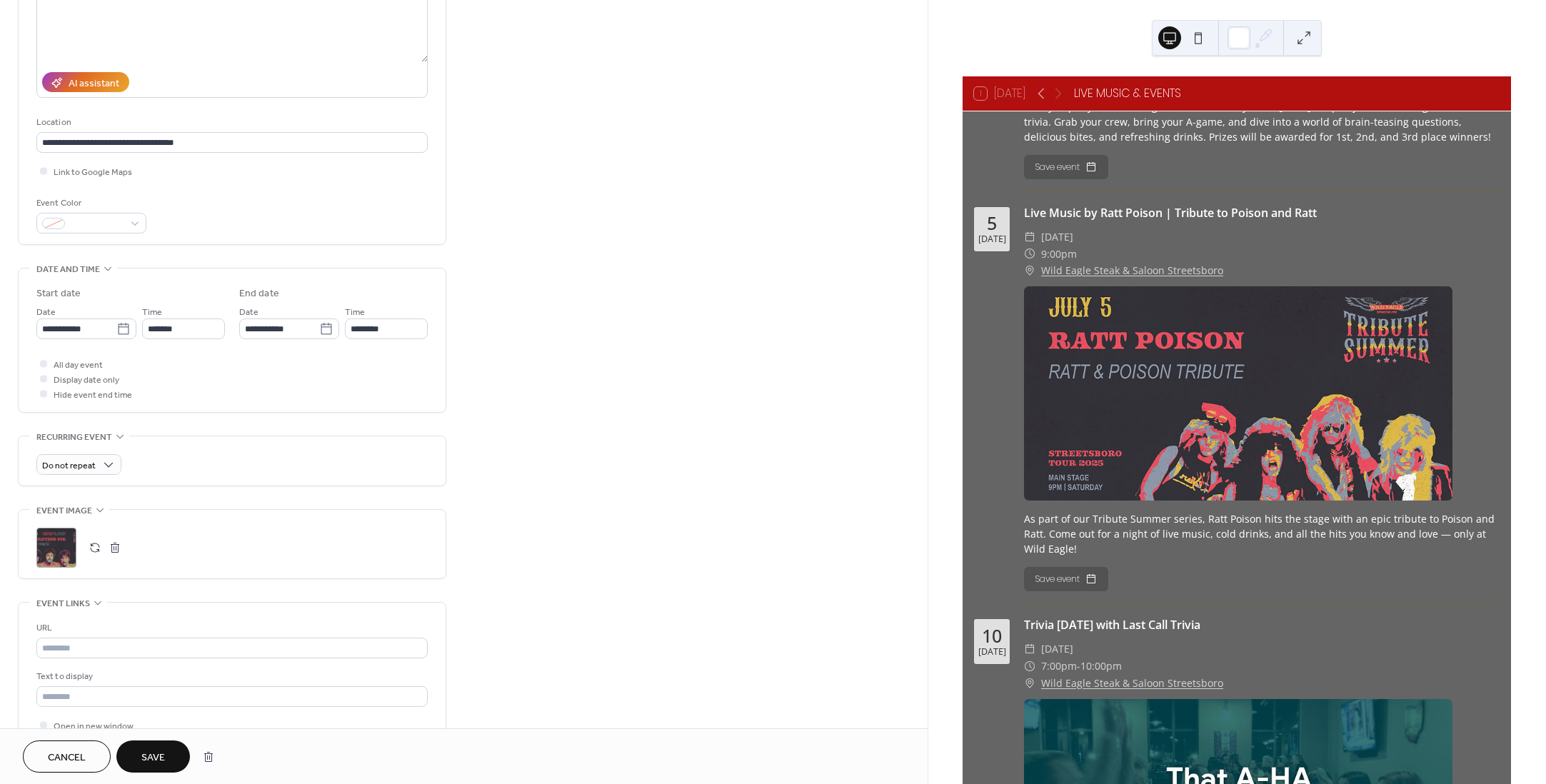 click on "Save" at bounding box center (153, 758) 